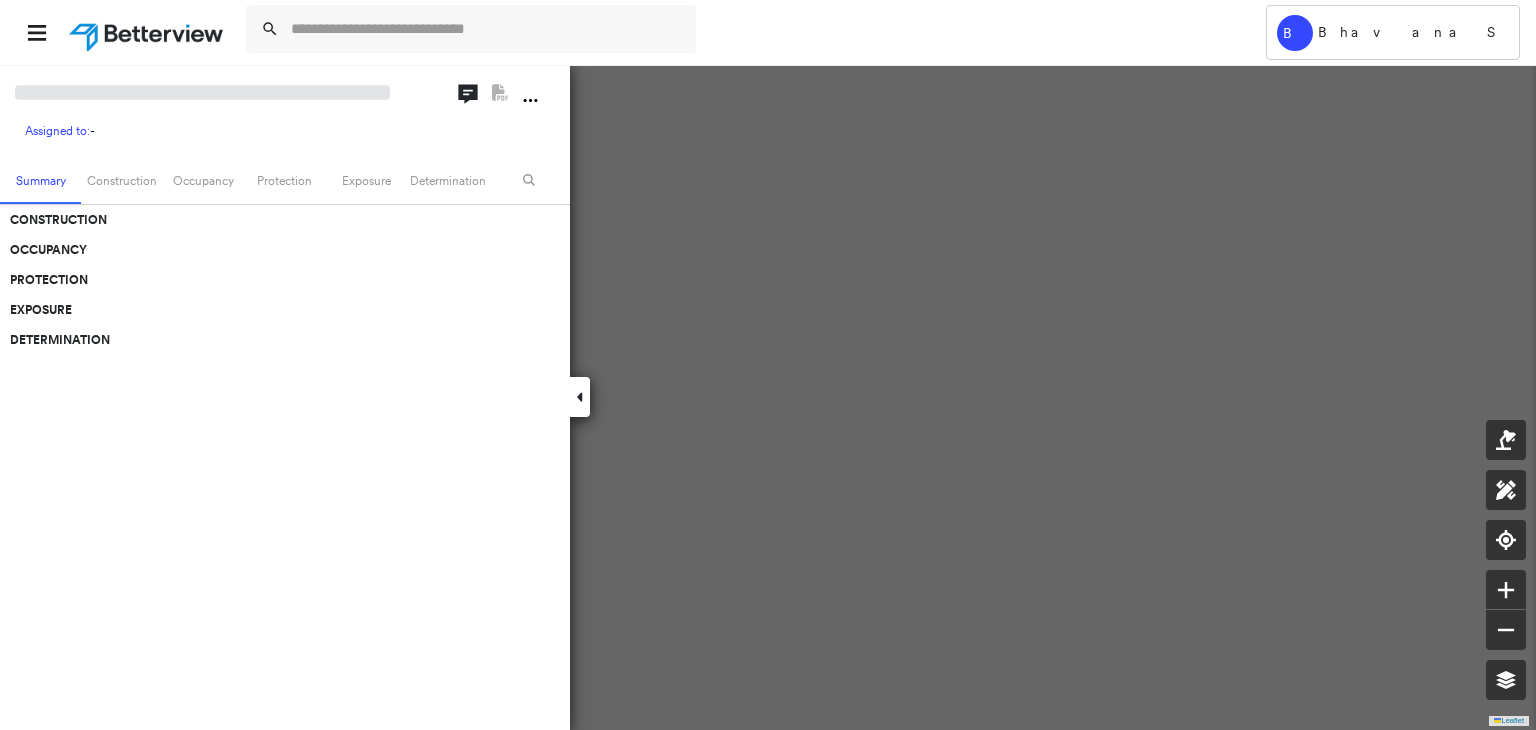 scroll, scrollTop: 0, scrollLeft: 0, axis: both 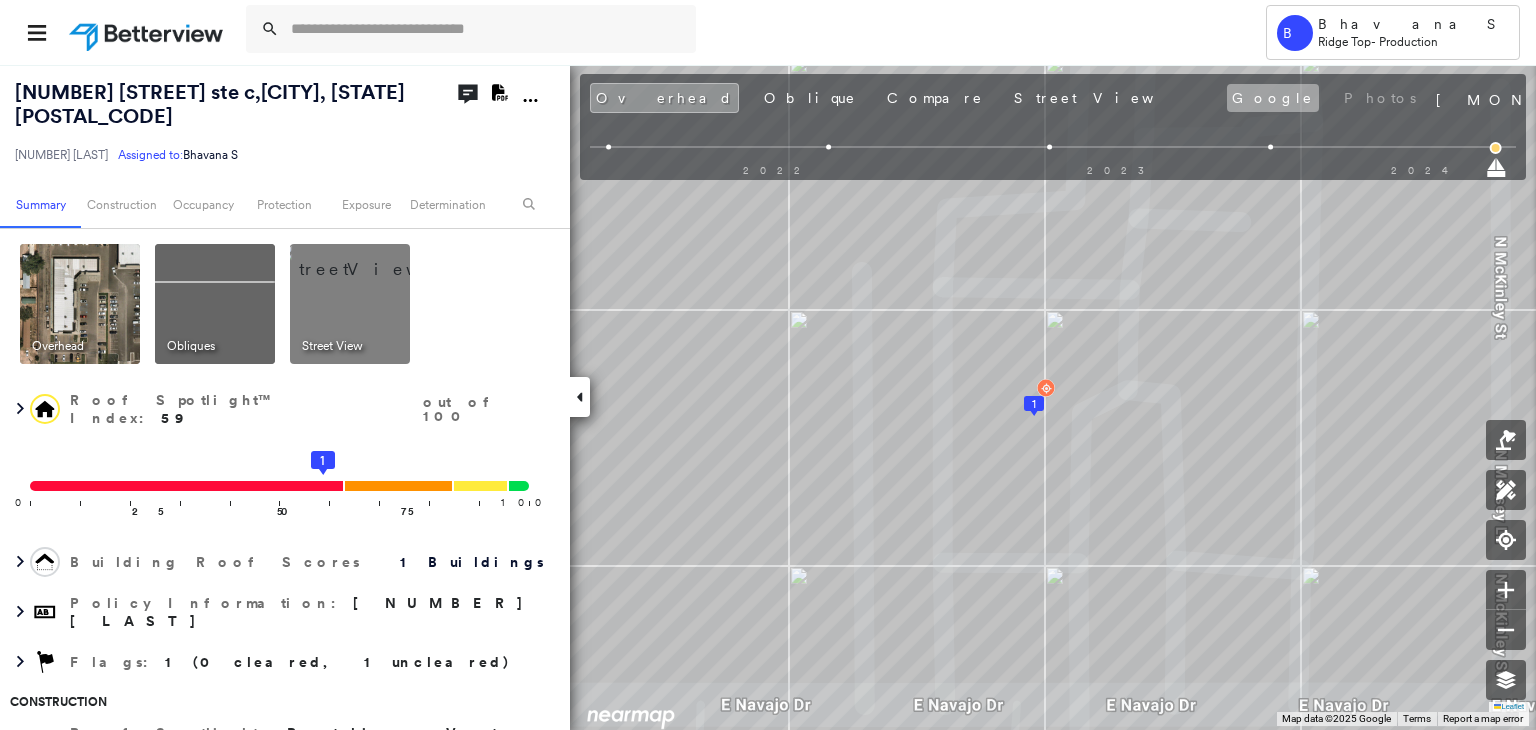 click on "Google" at bounding box center [1273, 98] 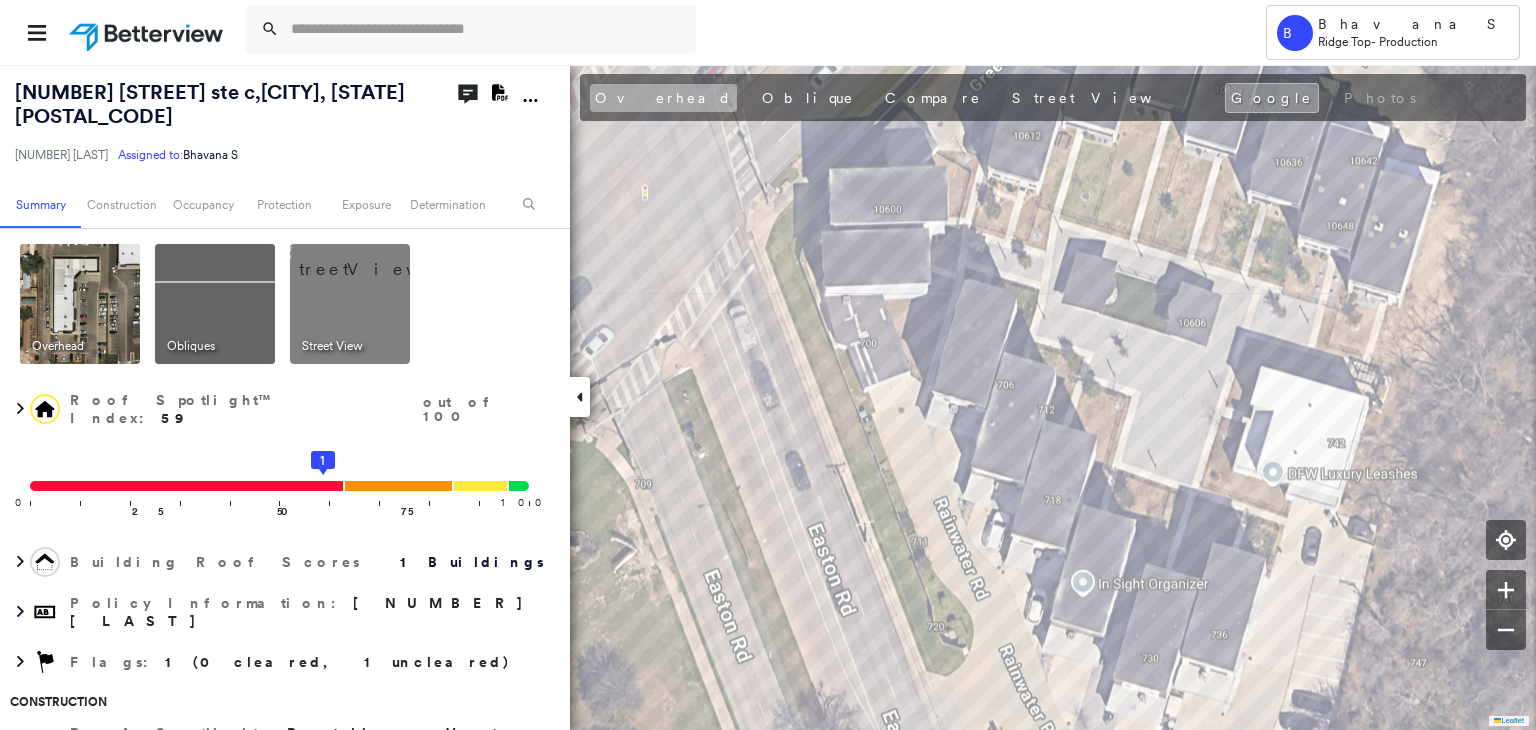 click on "Overhead" at bounding box center (663, 98) 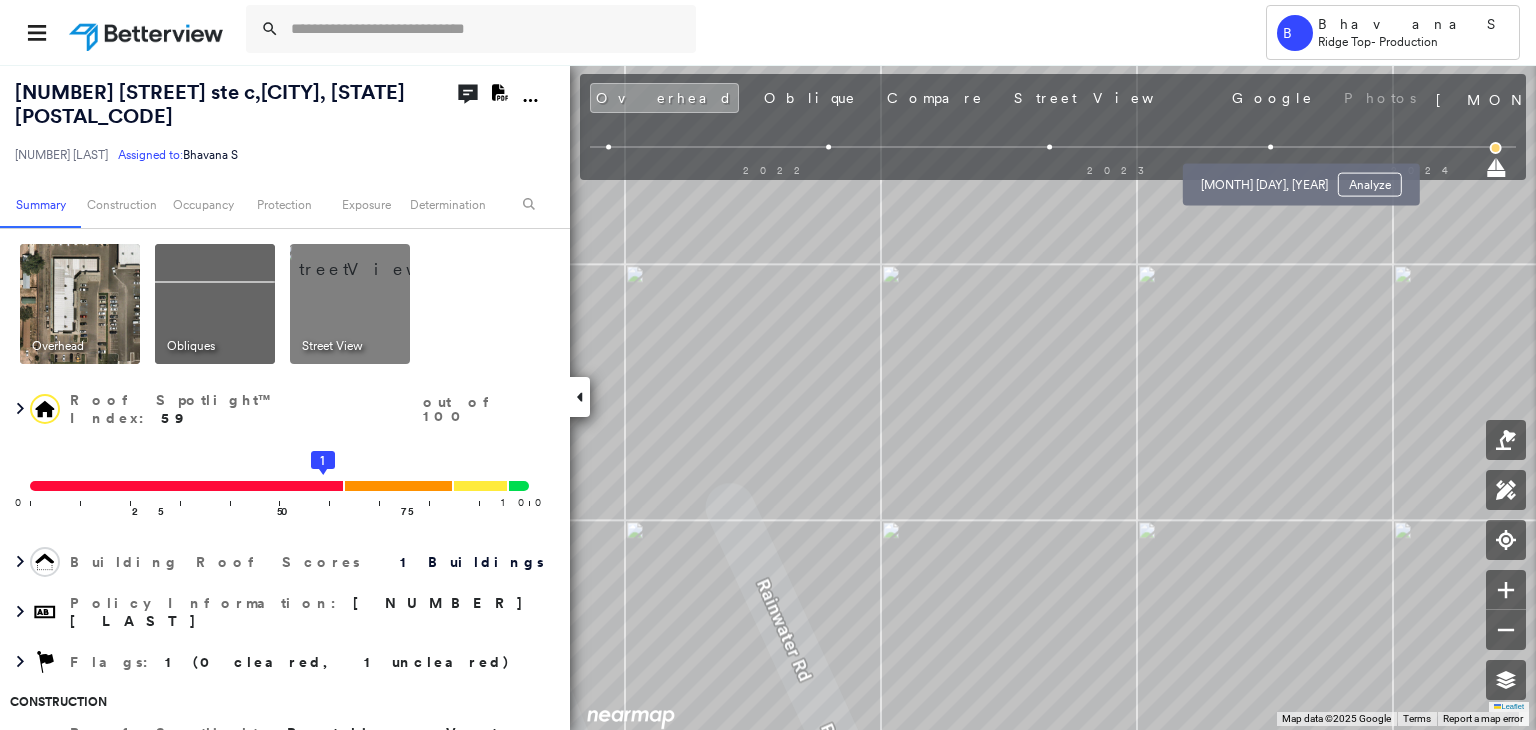 click at bounding box center (1271, 147) 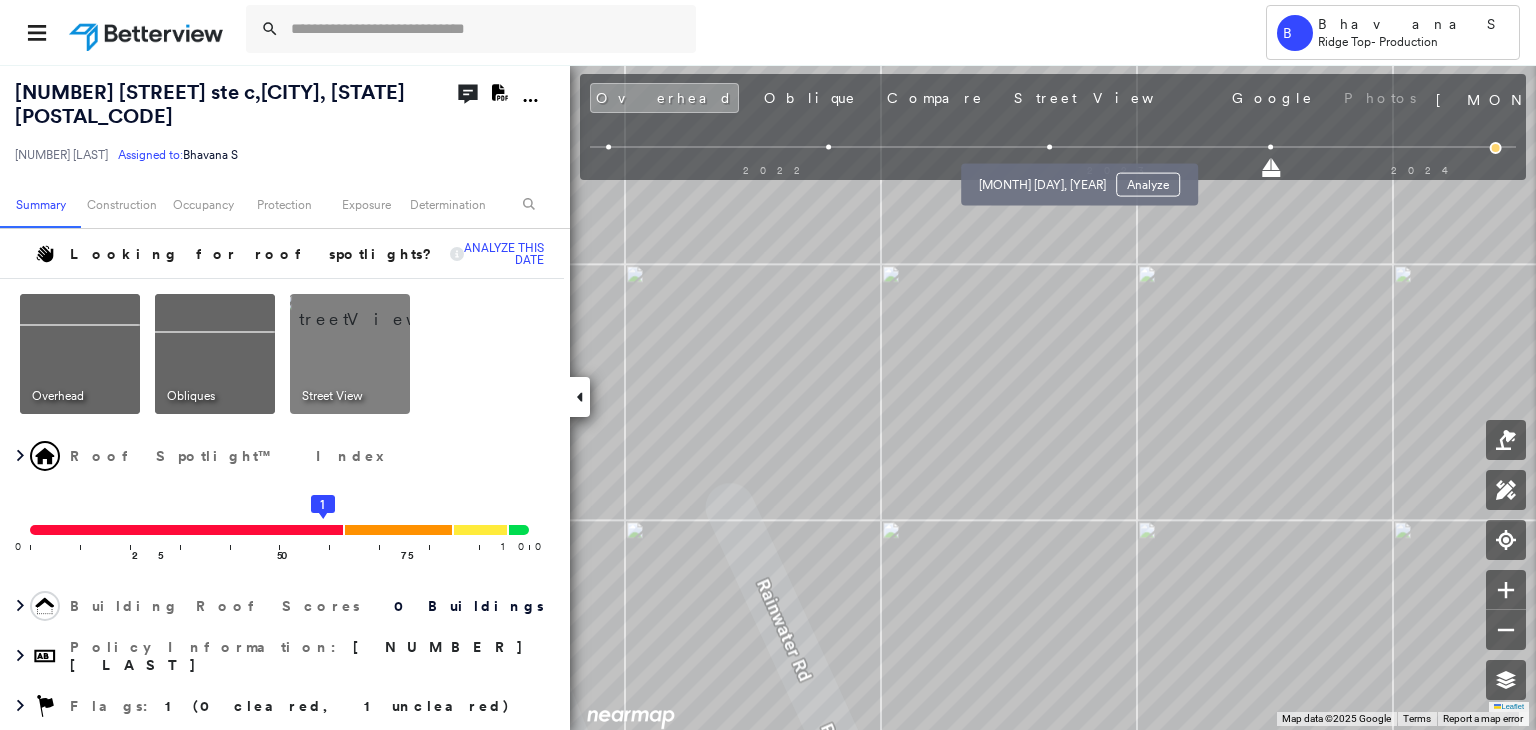 click at bounding box center [1050, 147] 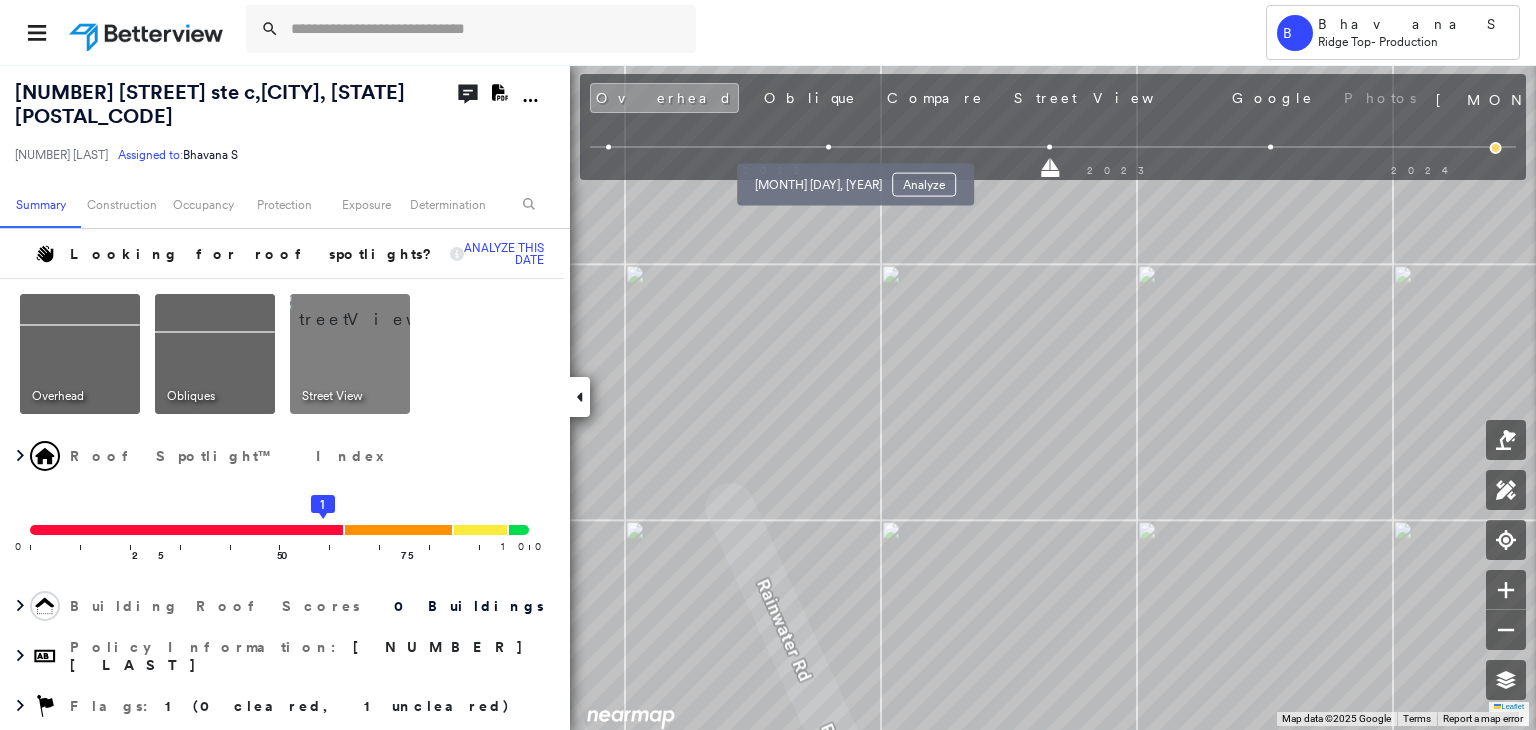 click at bounding box center (829, 147) 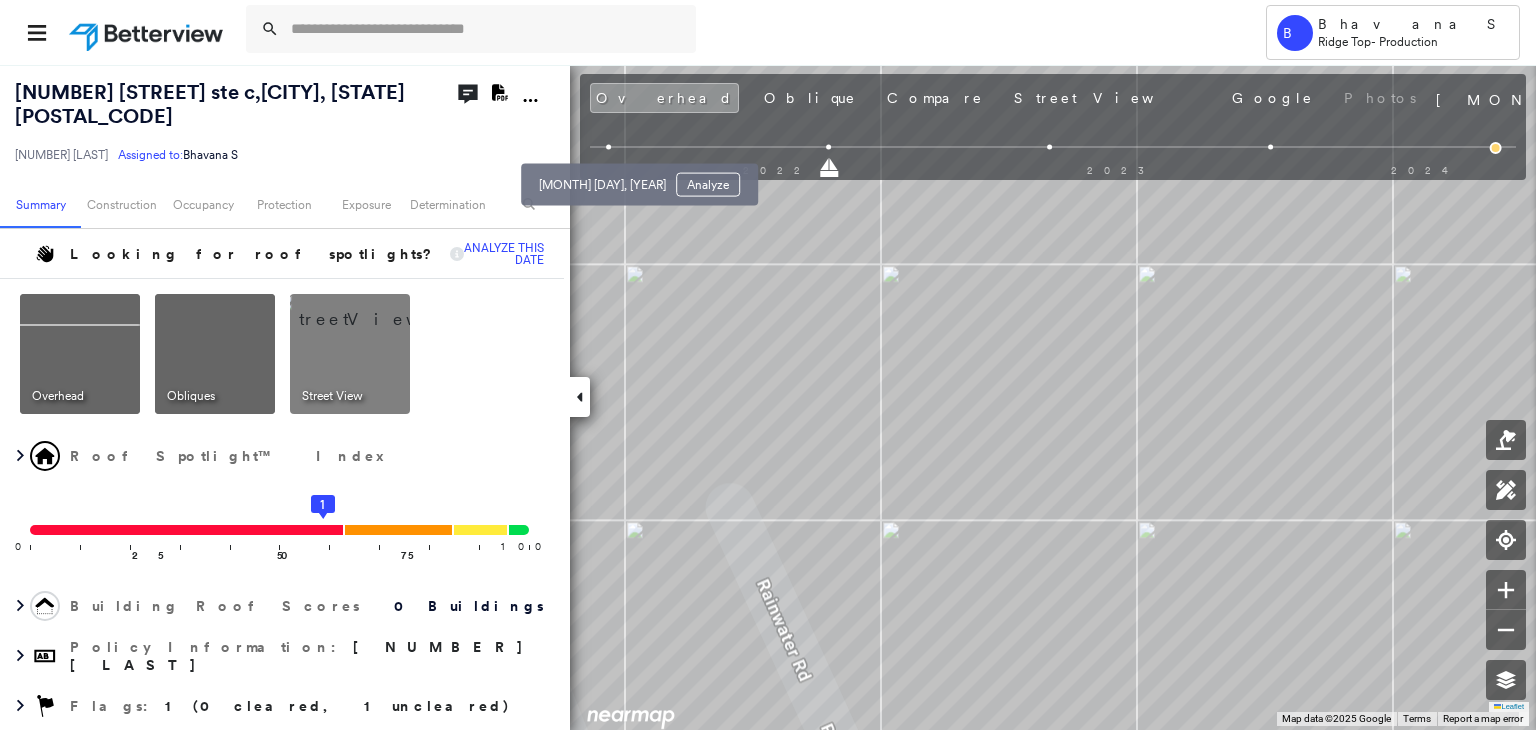 click at bounding box center (608, 147) 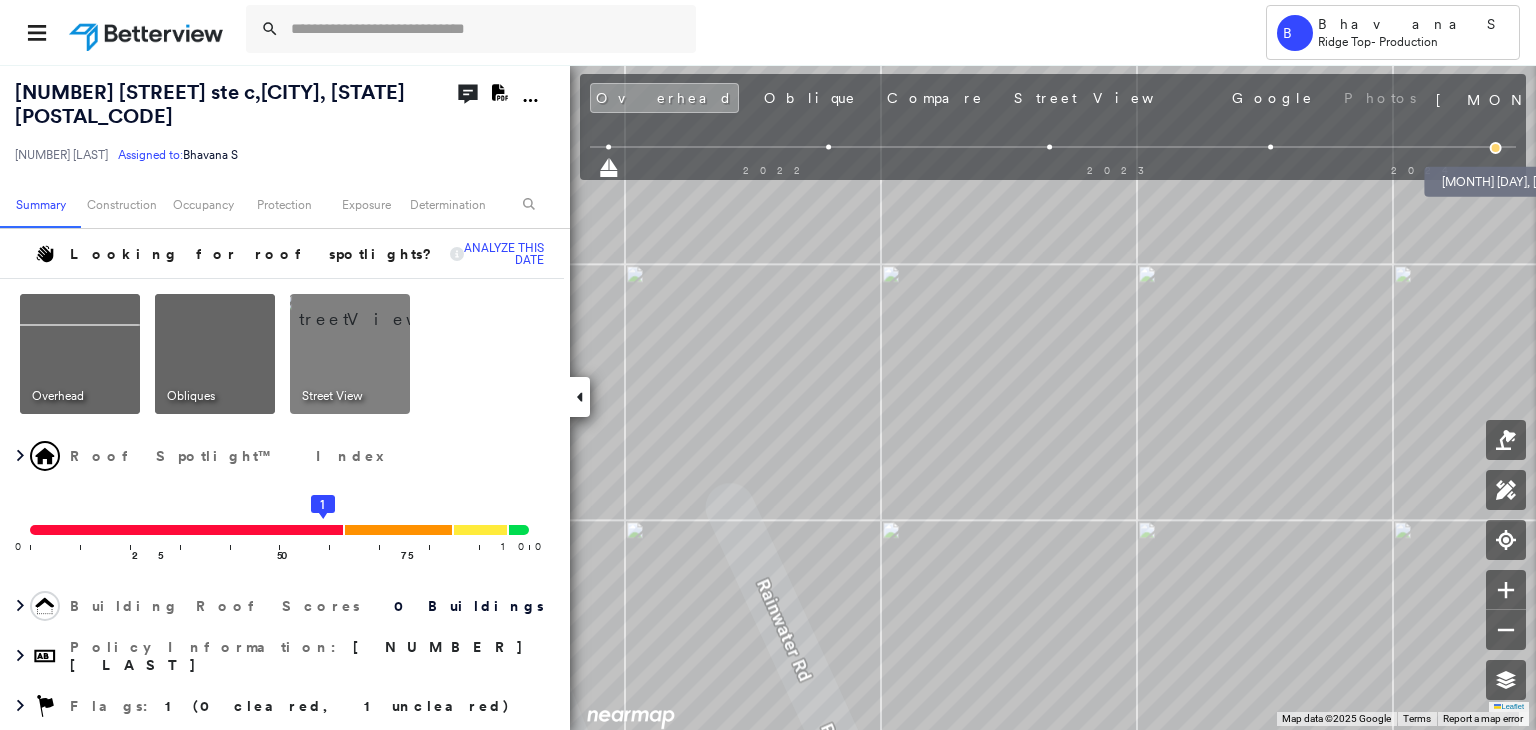 click at bounding box center [1496, 148] 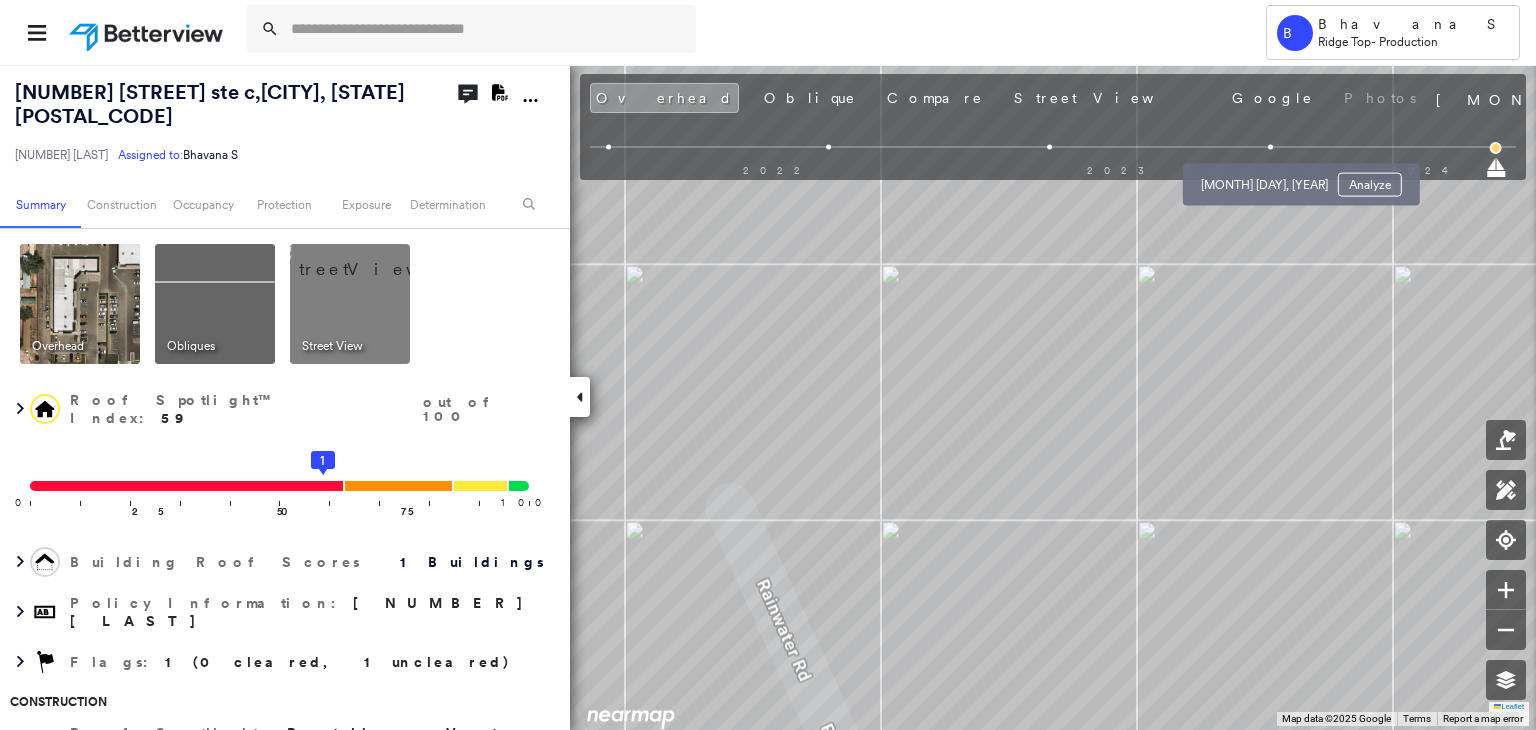 click at bounding box center (1271, 147) 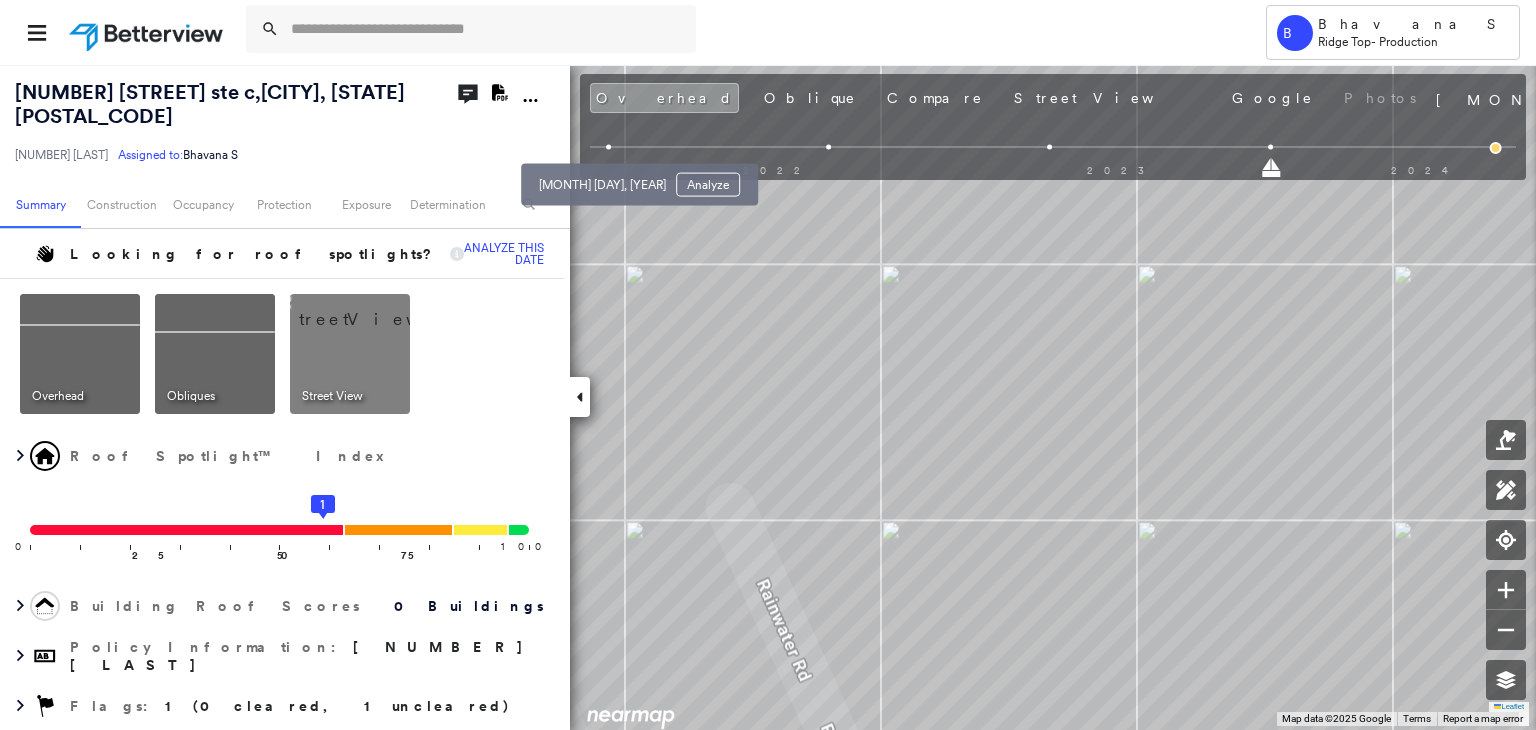 click at bounding box center (608, 147) 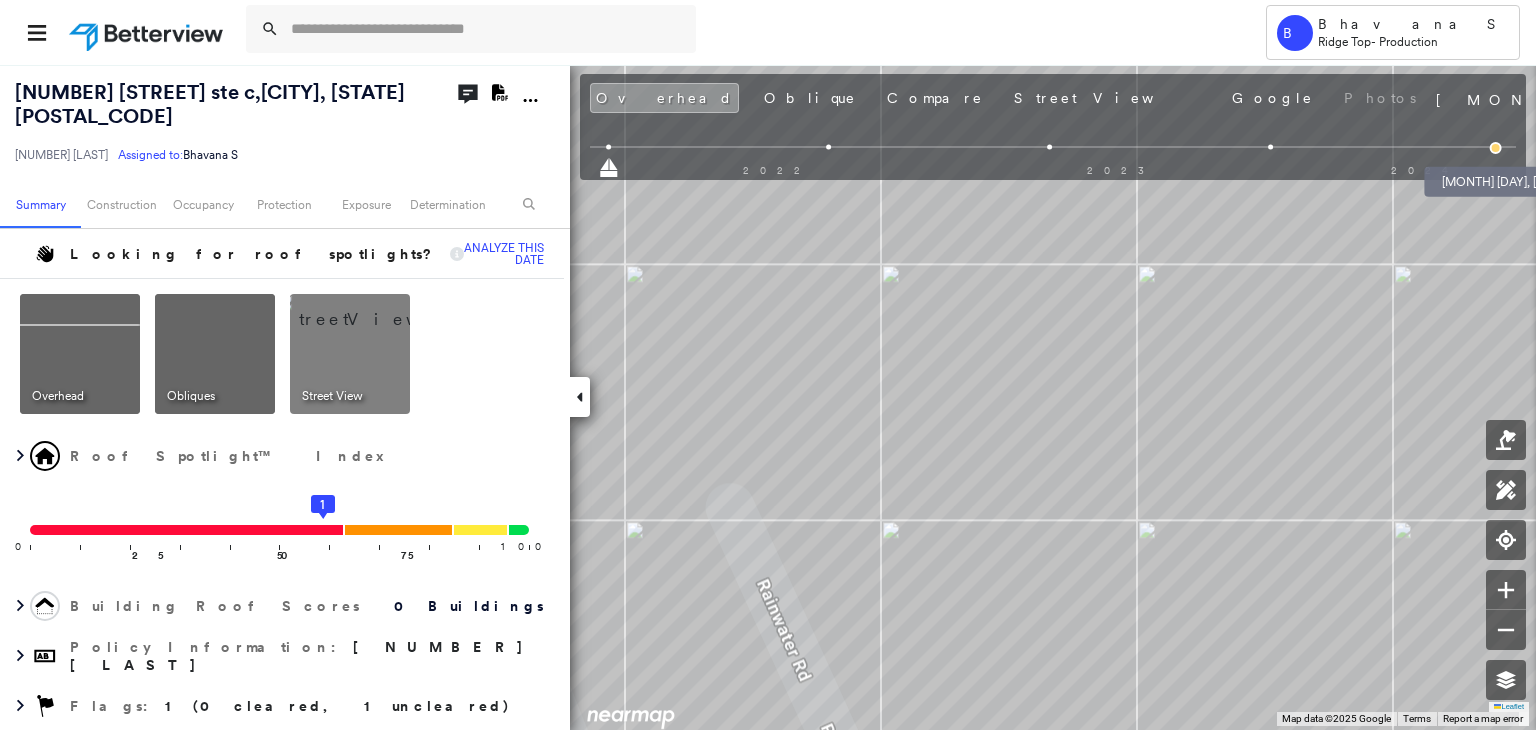 click at bounding box center [1496, 148] 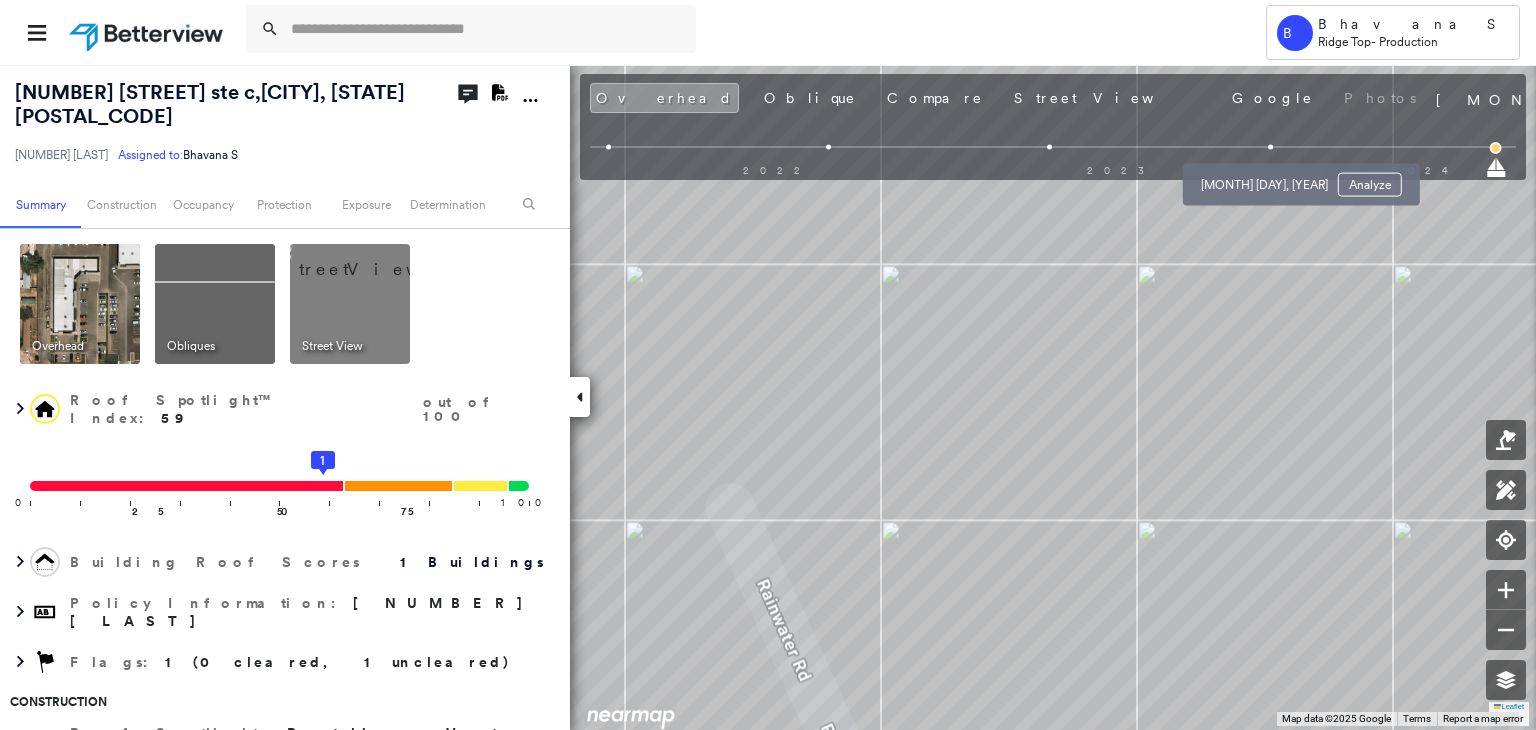 click at bounding box center (1271, 147) 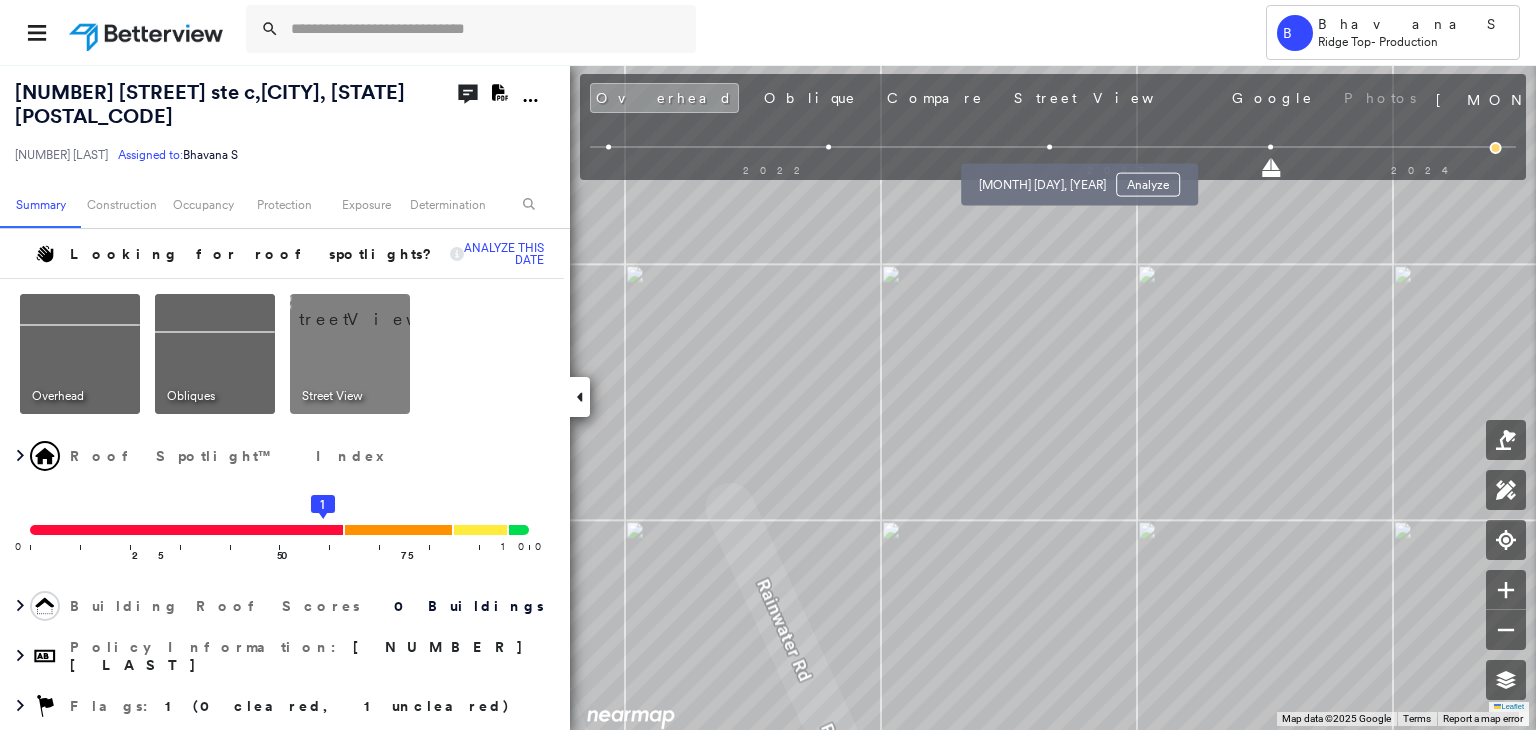click at bounding box center [1050, 147] 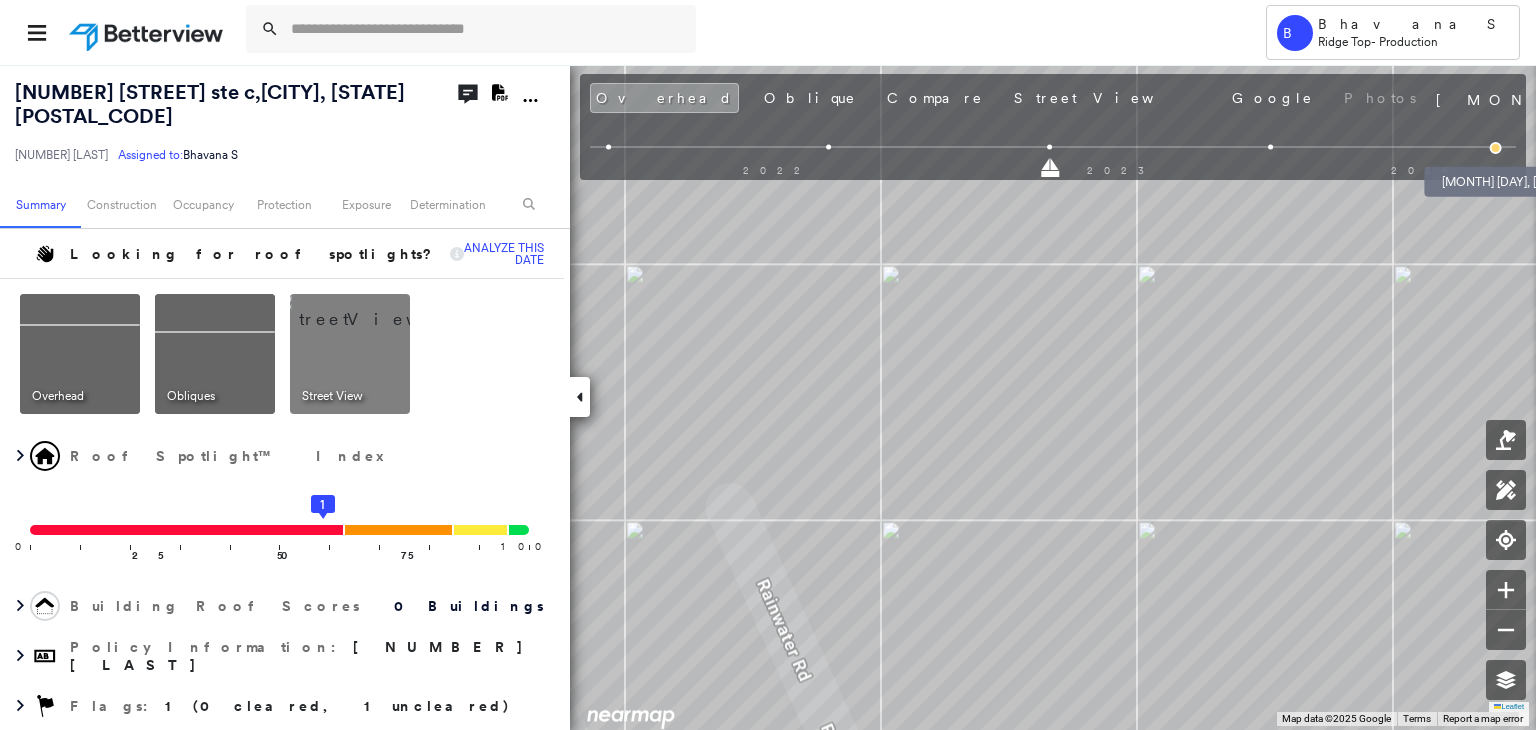 click at bounding box center [1496, 148] 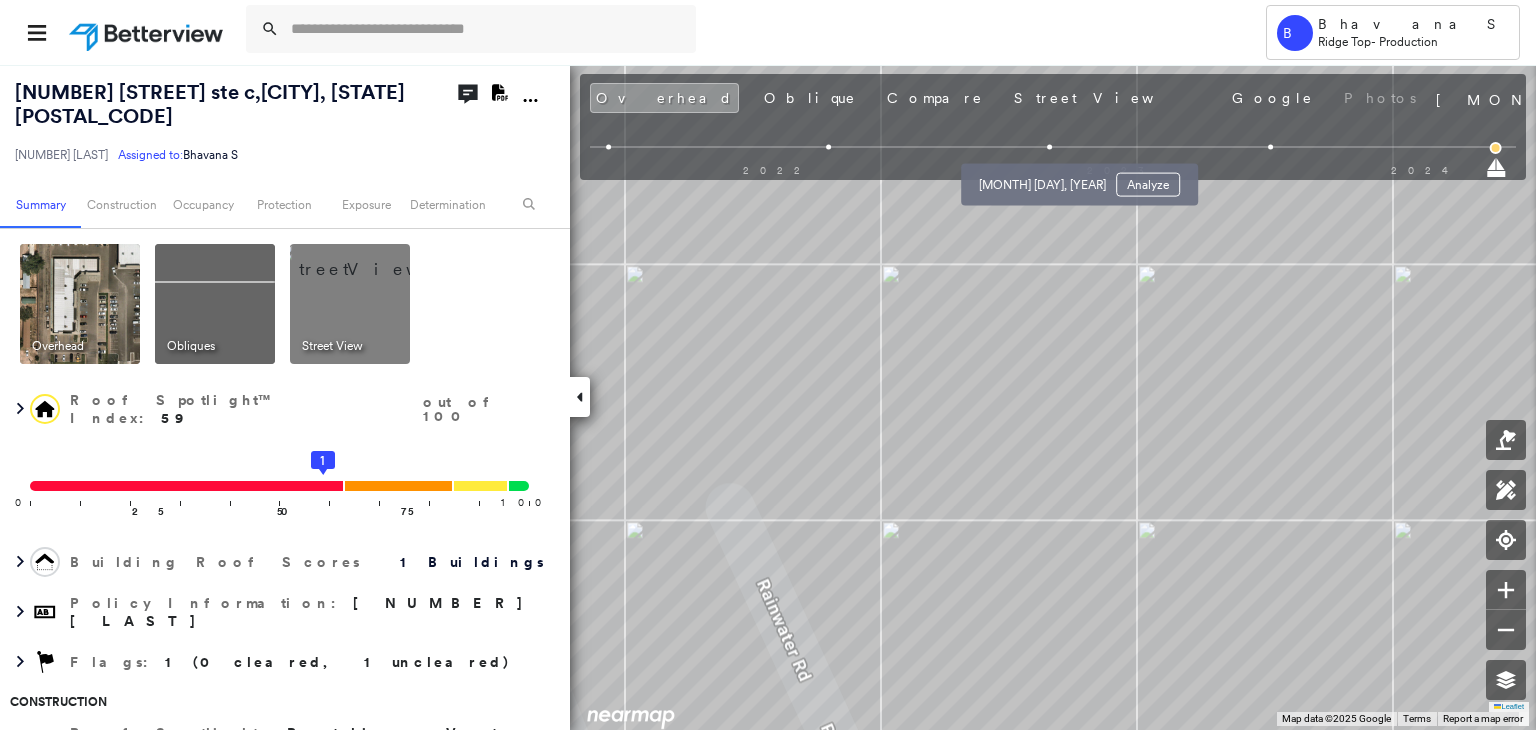 click at bounding box center (1050, 147) 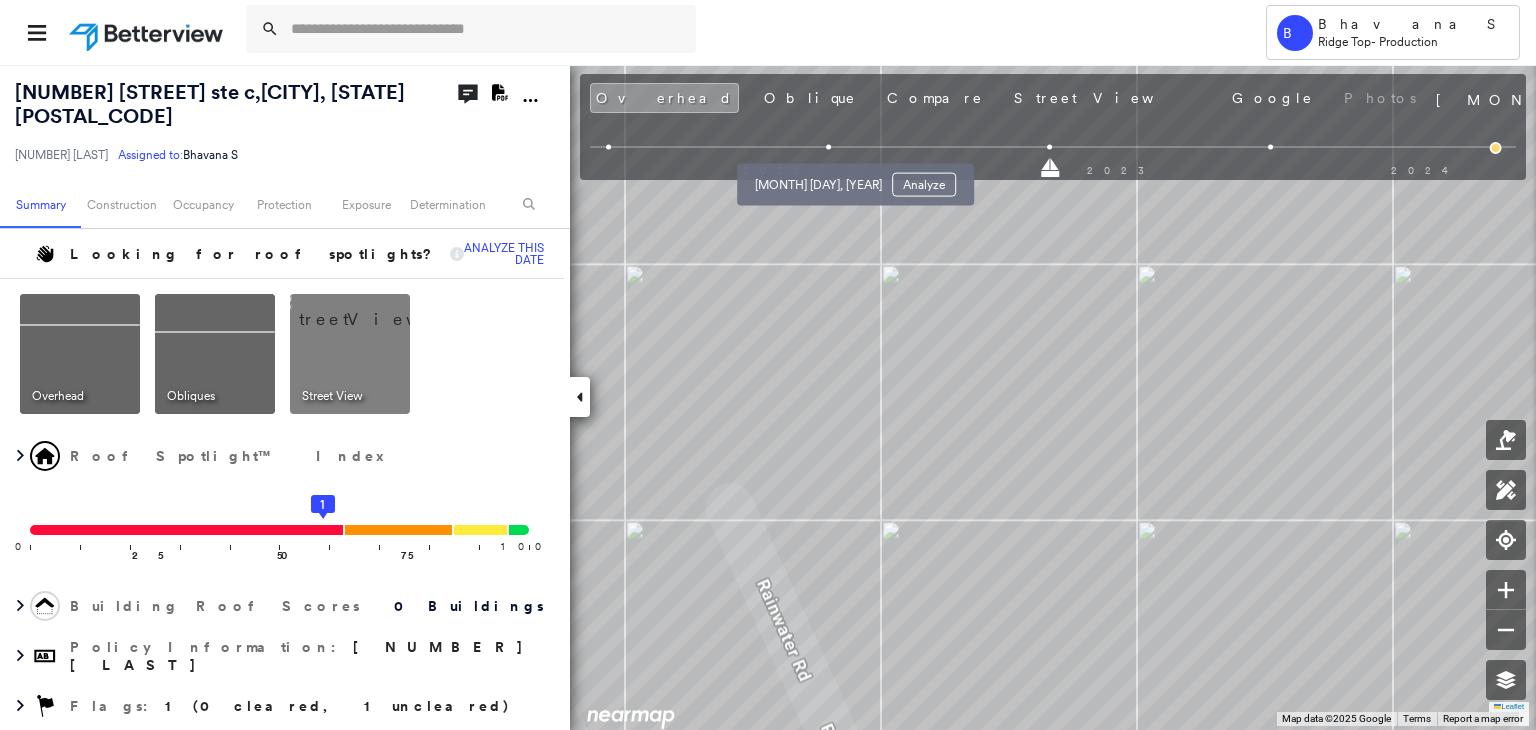 click at bounding box center (829, 147) 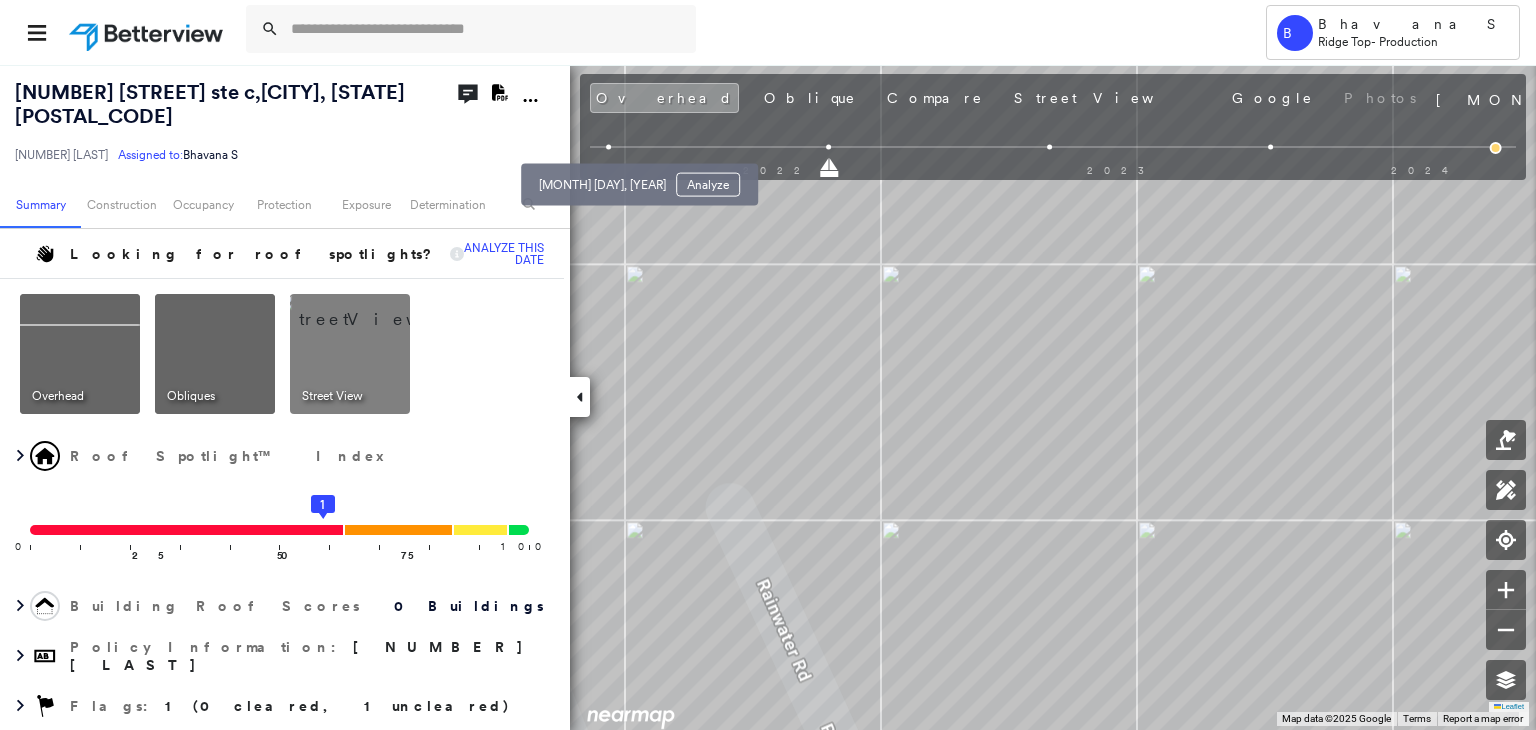 click at bounding box center [608, 147] 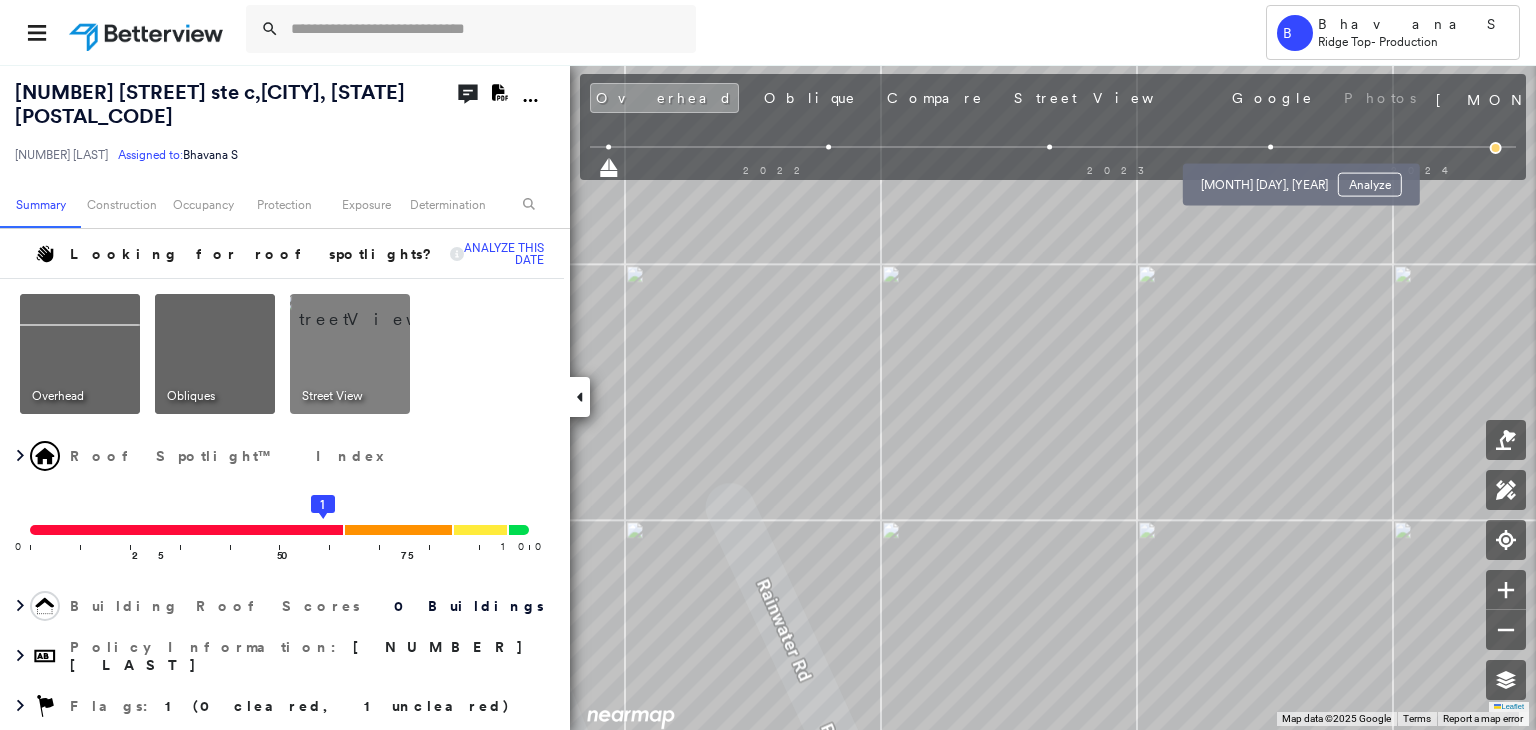 click at bounding box center (1271, 147) 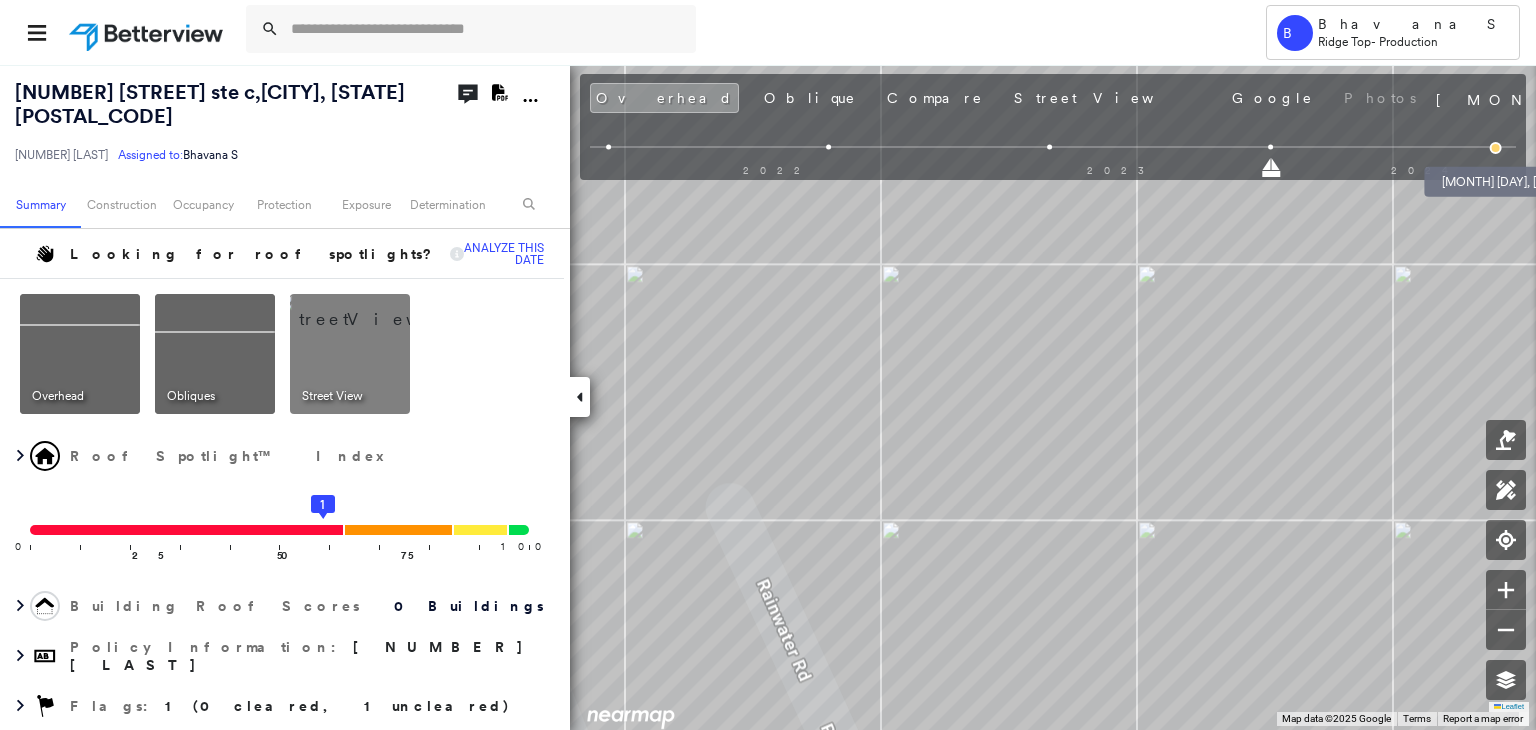 click at bounding box center [1496, 148] 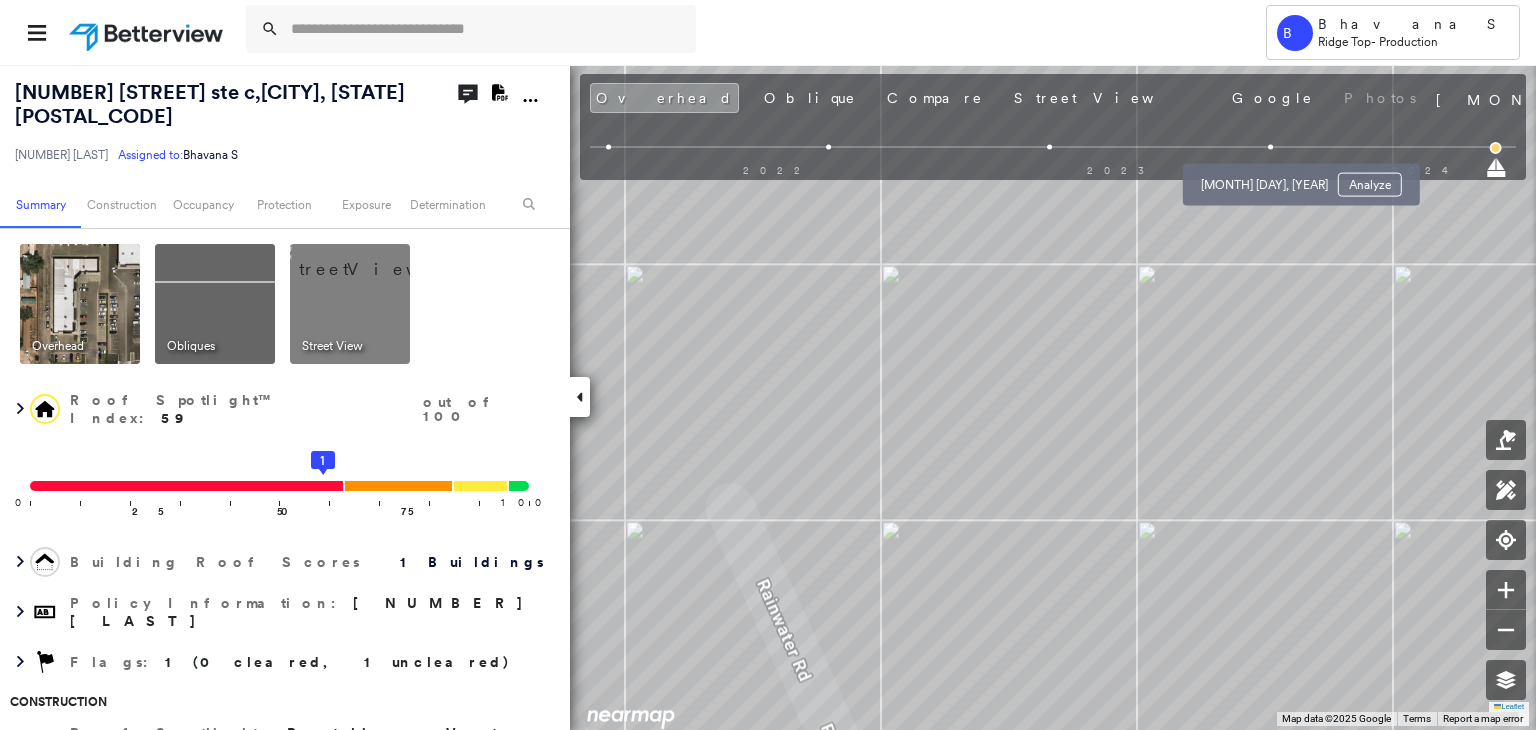 click at bounding box center (1271, 147) 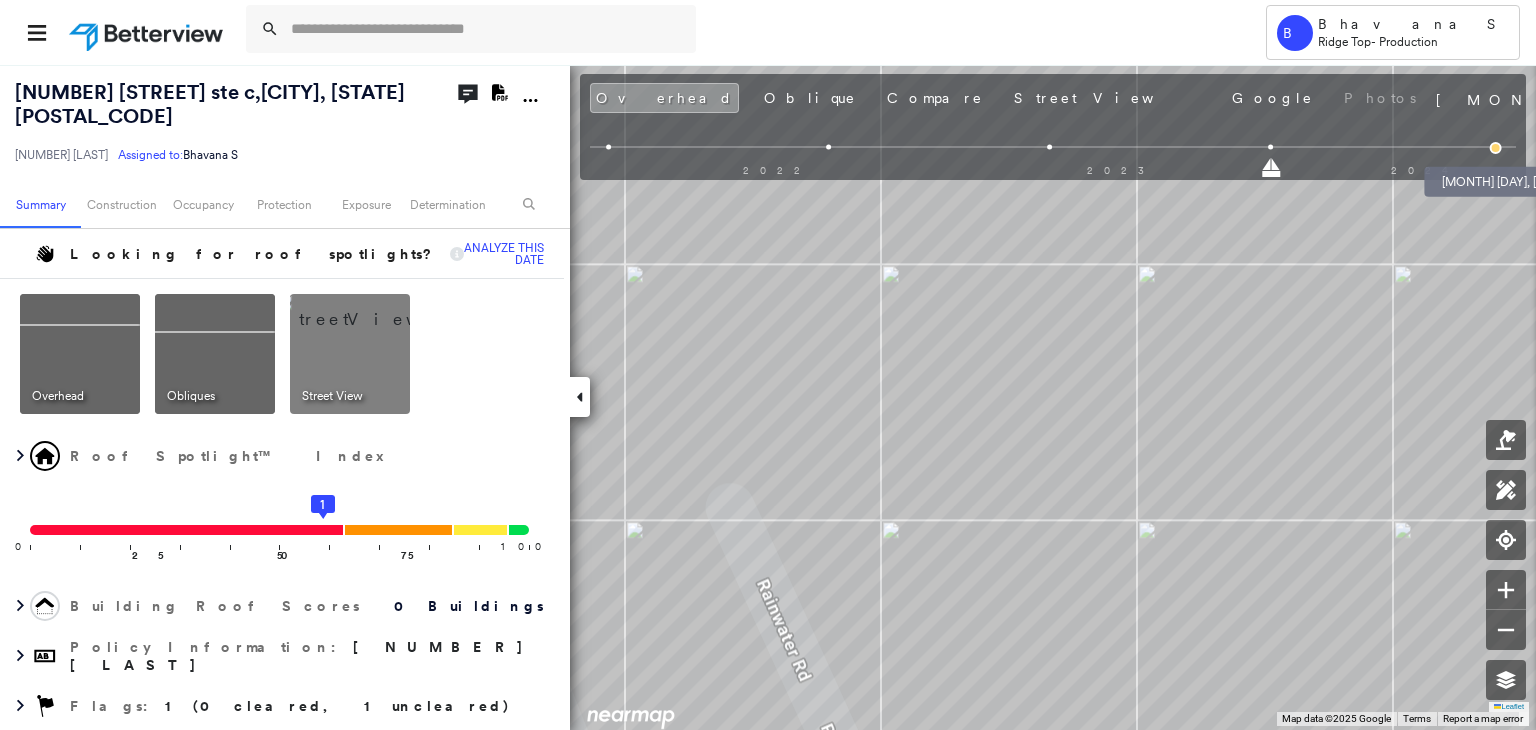 click at bounding box center (1496, 148) 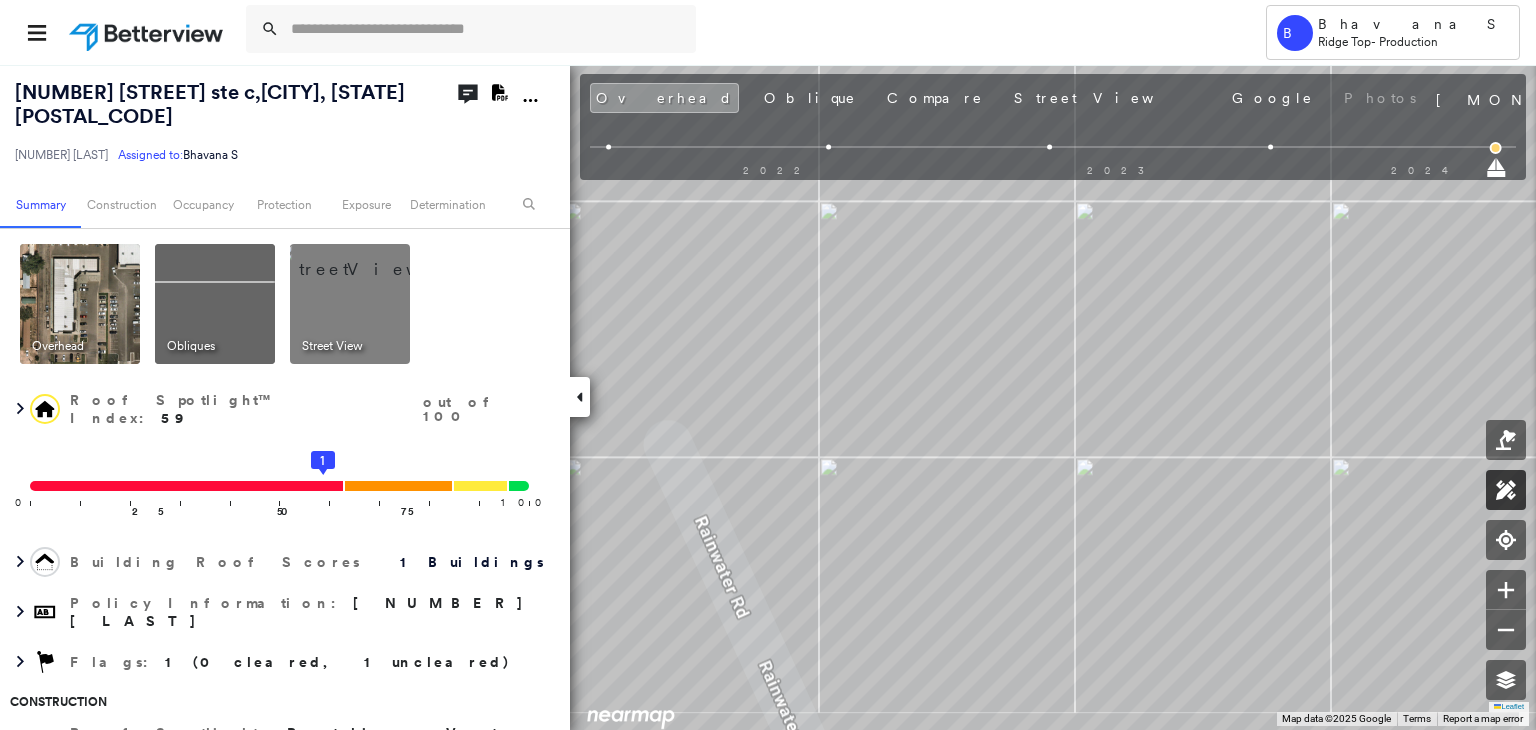 click at bounding box center [1506, 490] 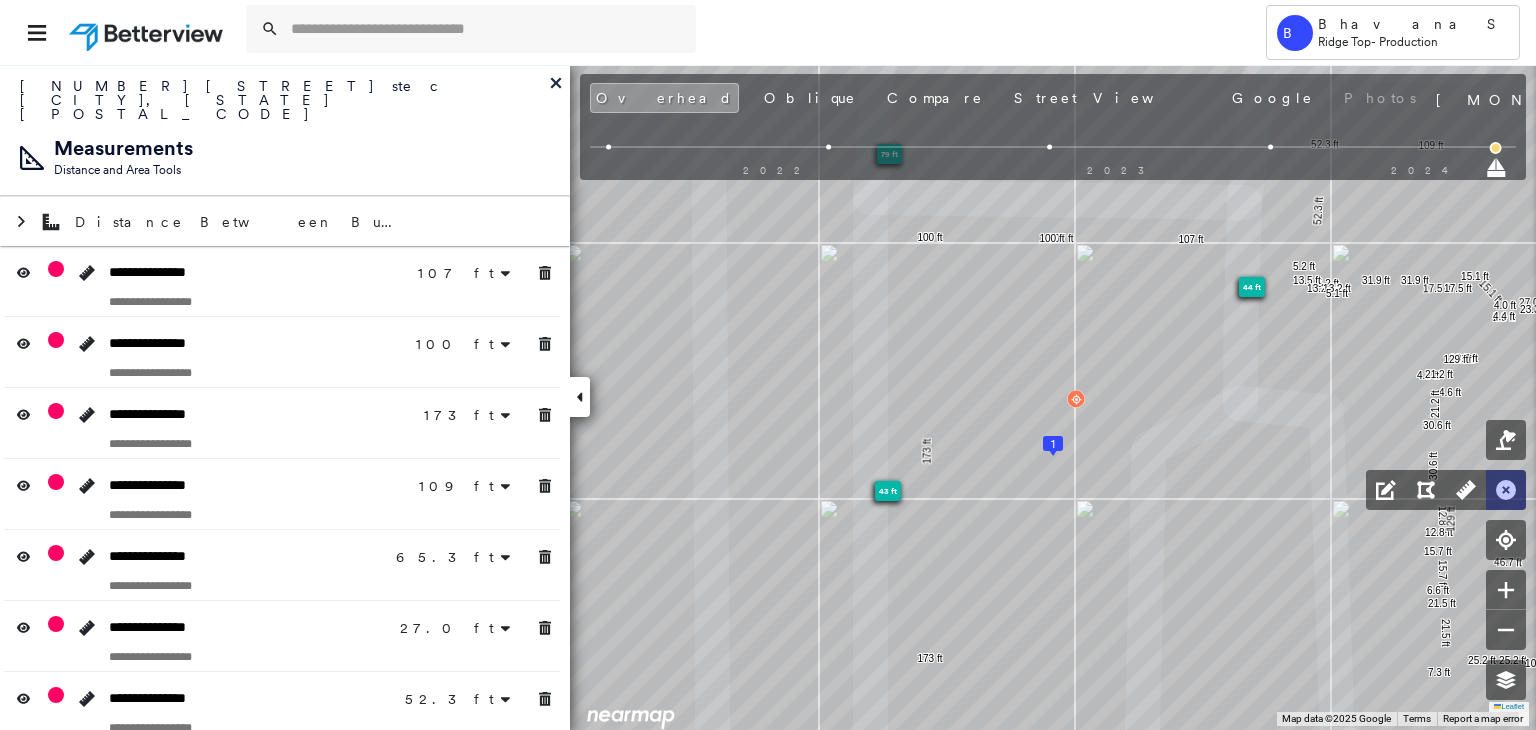 click 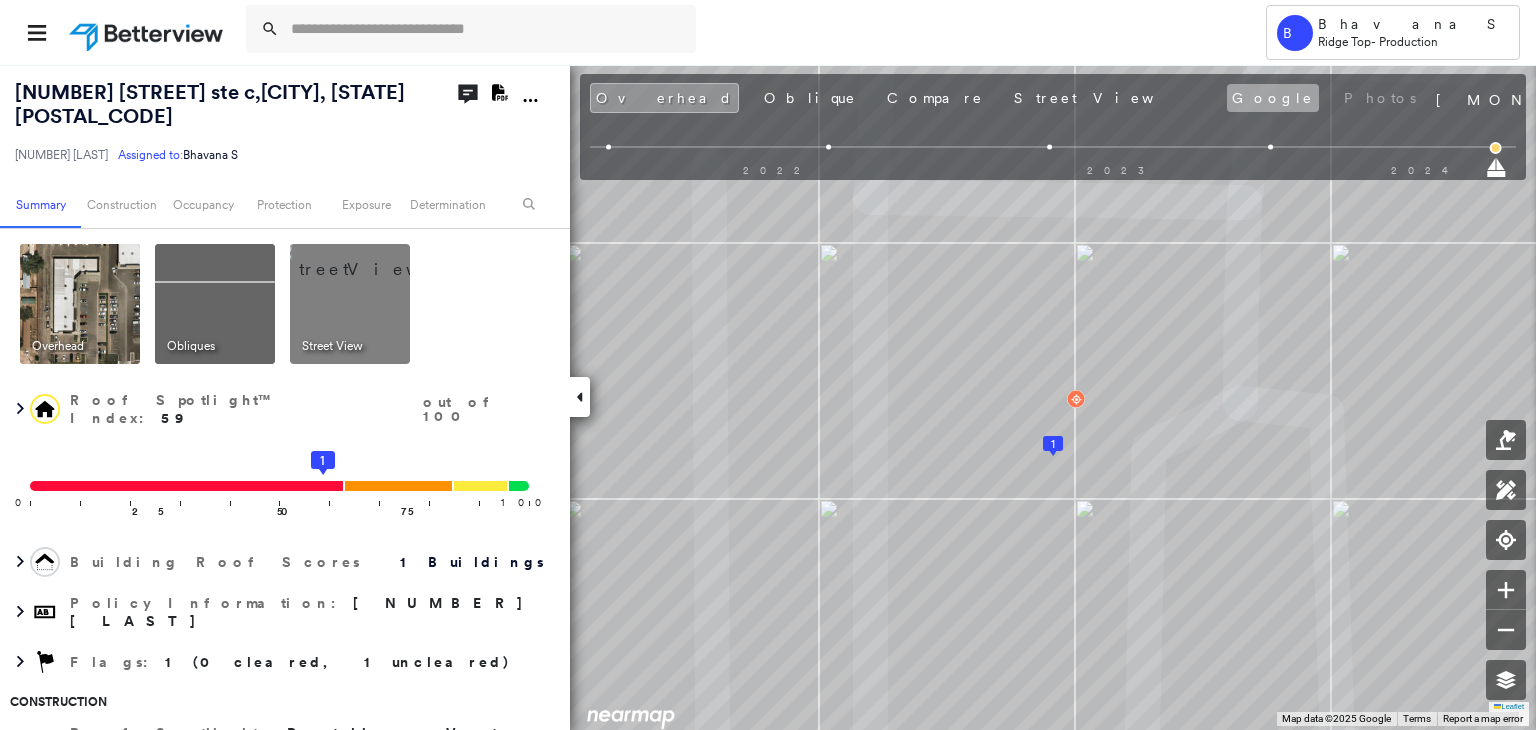 click on "Google" at bounding box center [1273, 98] 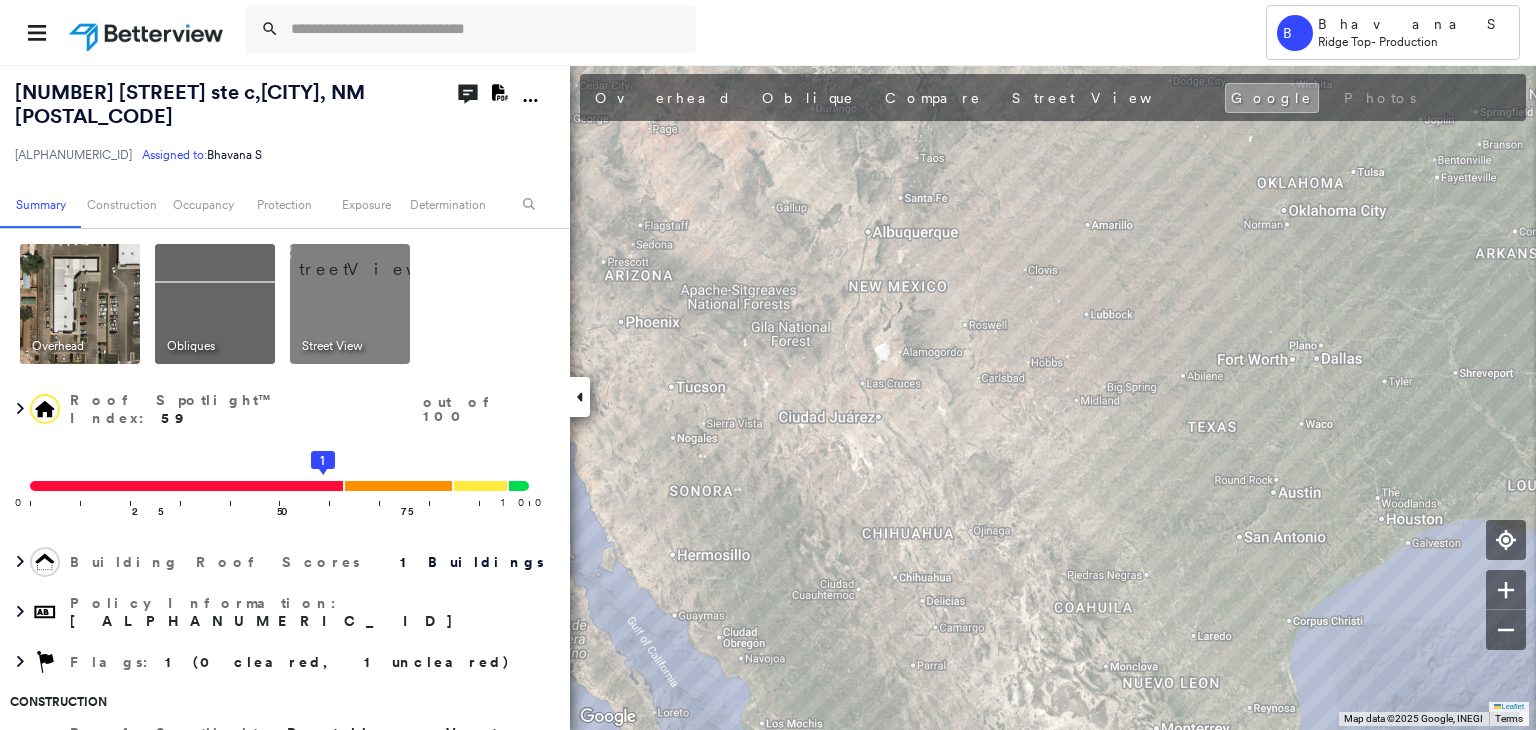 scroll, scrollTop: 0, scrollLeft: 0, axis: both 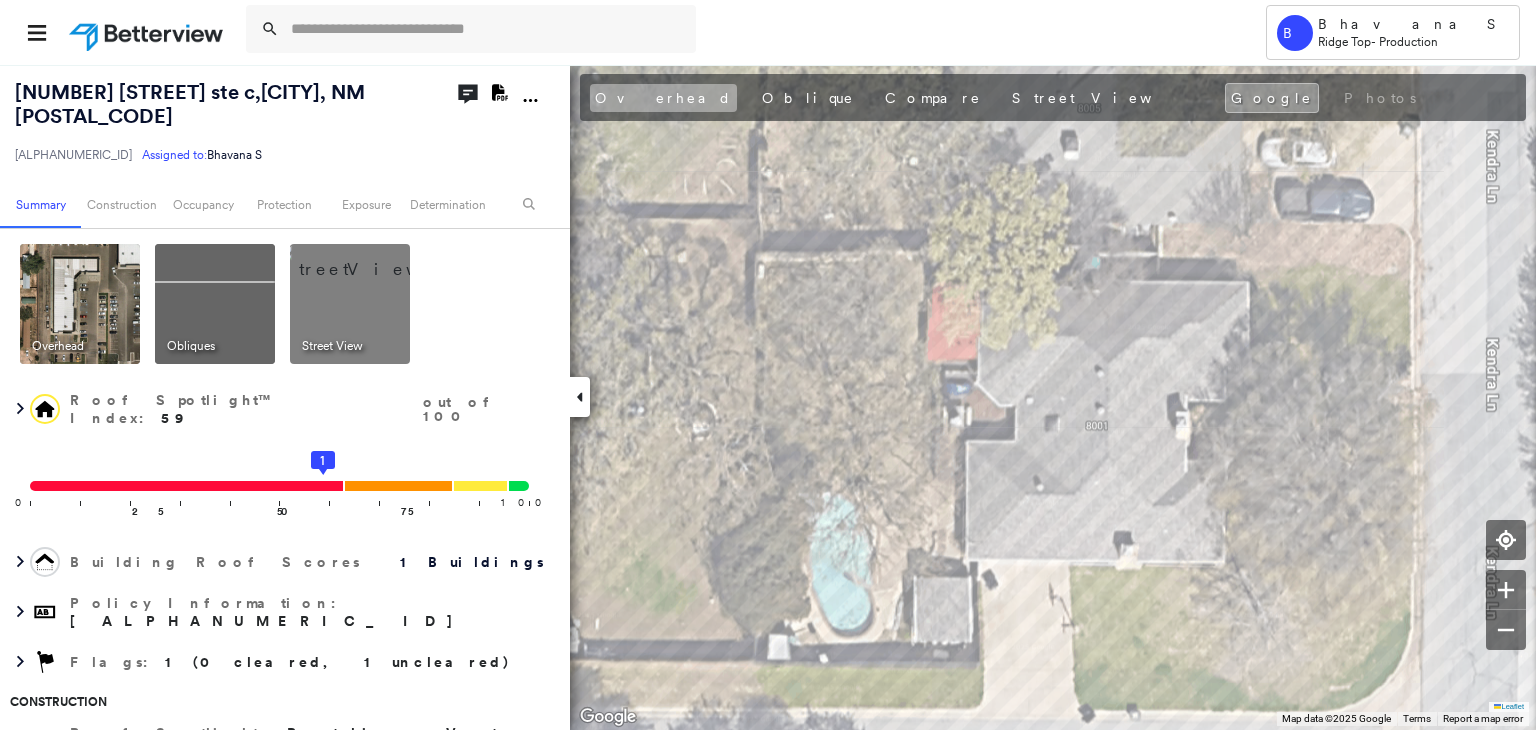 click on "Overhead" at bounding box center [663, 98] 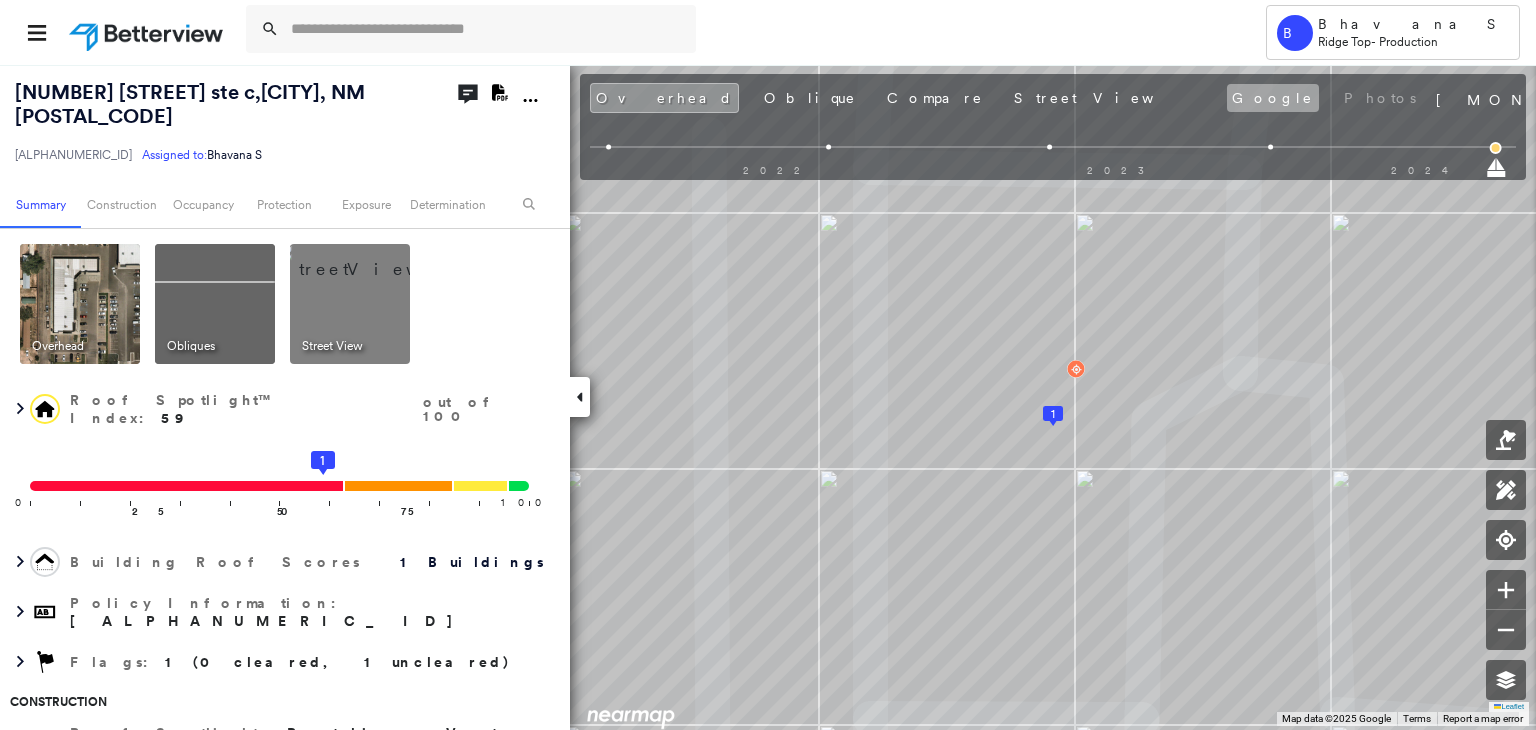 click on "Google" at bounding box center (1273, 98) 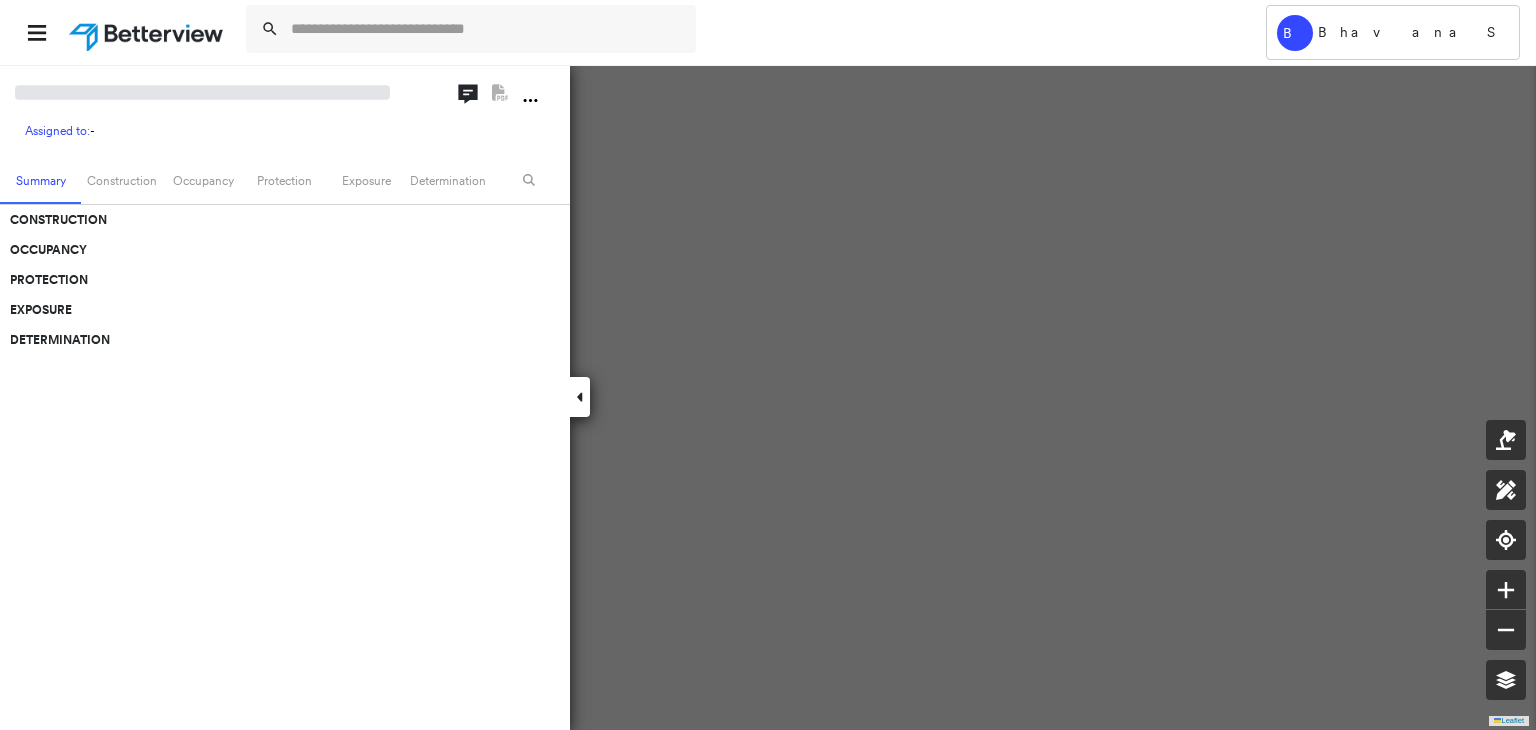 scroll, scrollTop: 0, scrollLeft: 0, axis: both 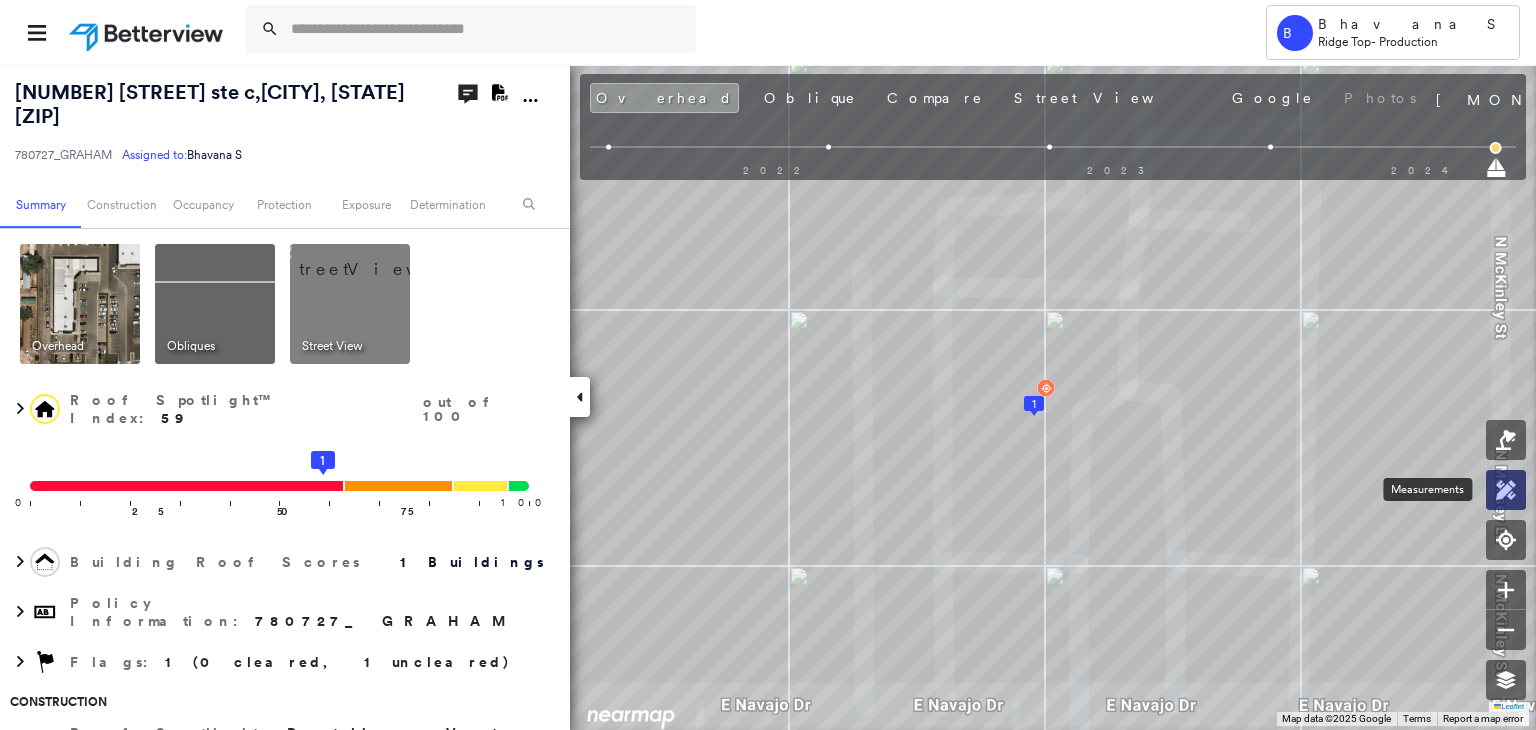 click 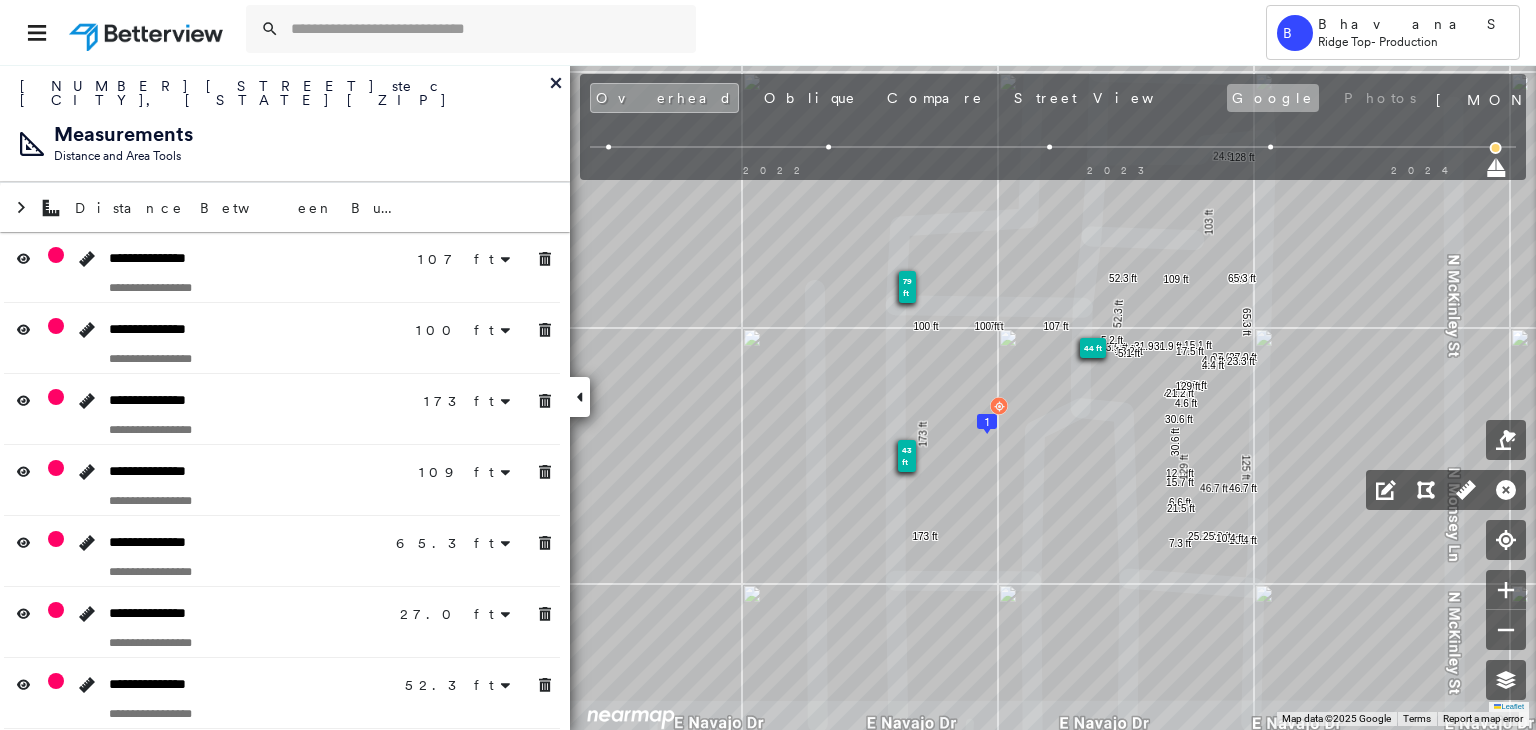 click on "Google" at bounding box center (1273, 98) 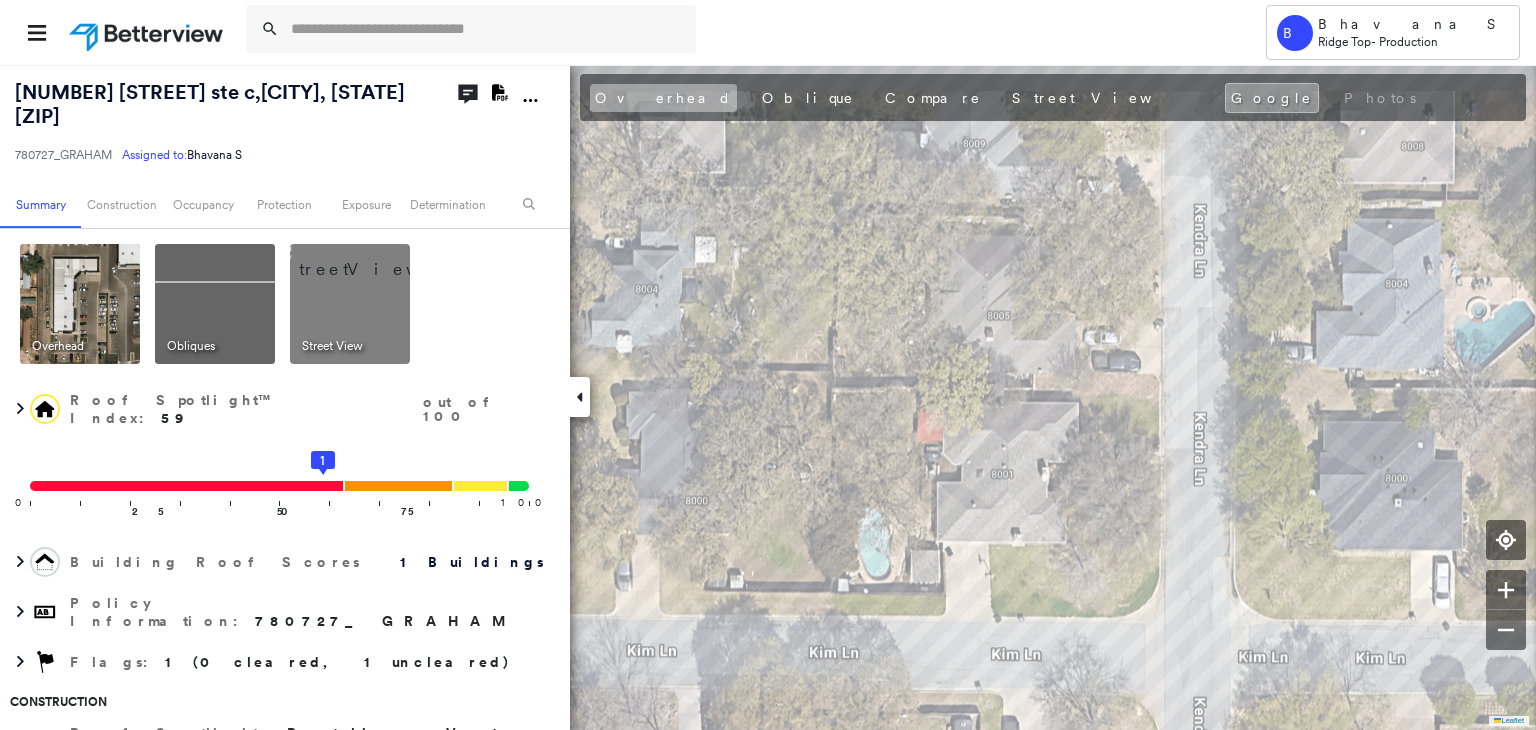 click on "Overhead" at bounding box center [663, 98] 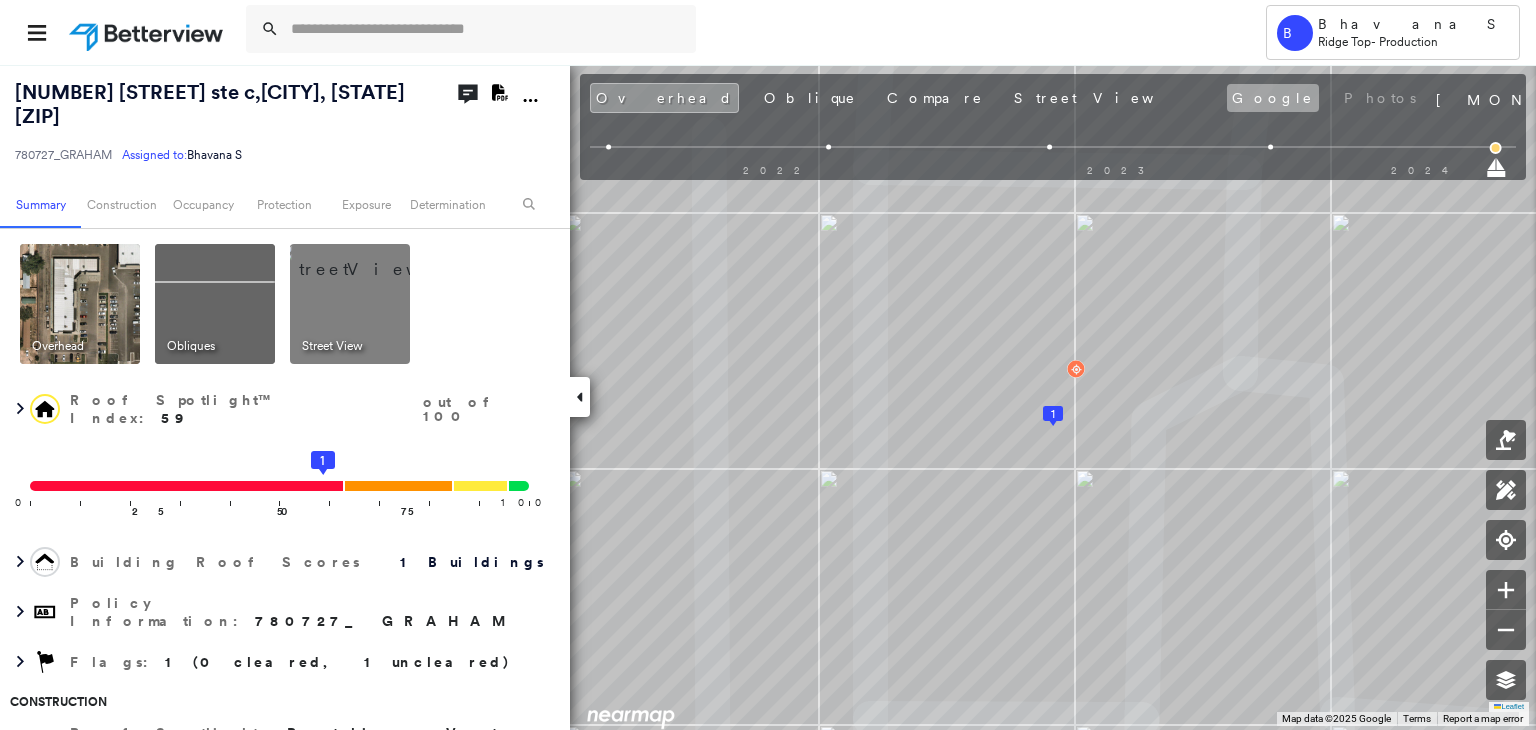 click on "Google" at bounding box center [1273, 98] 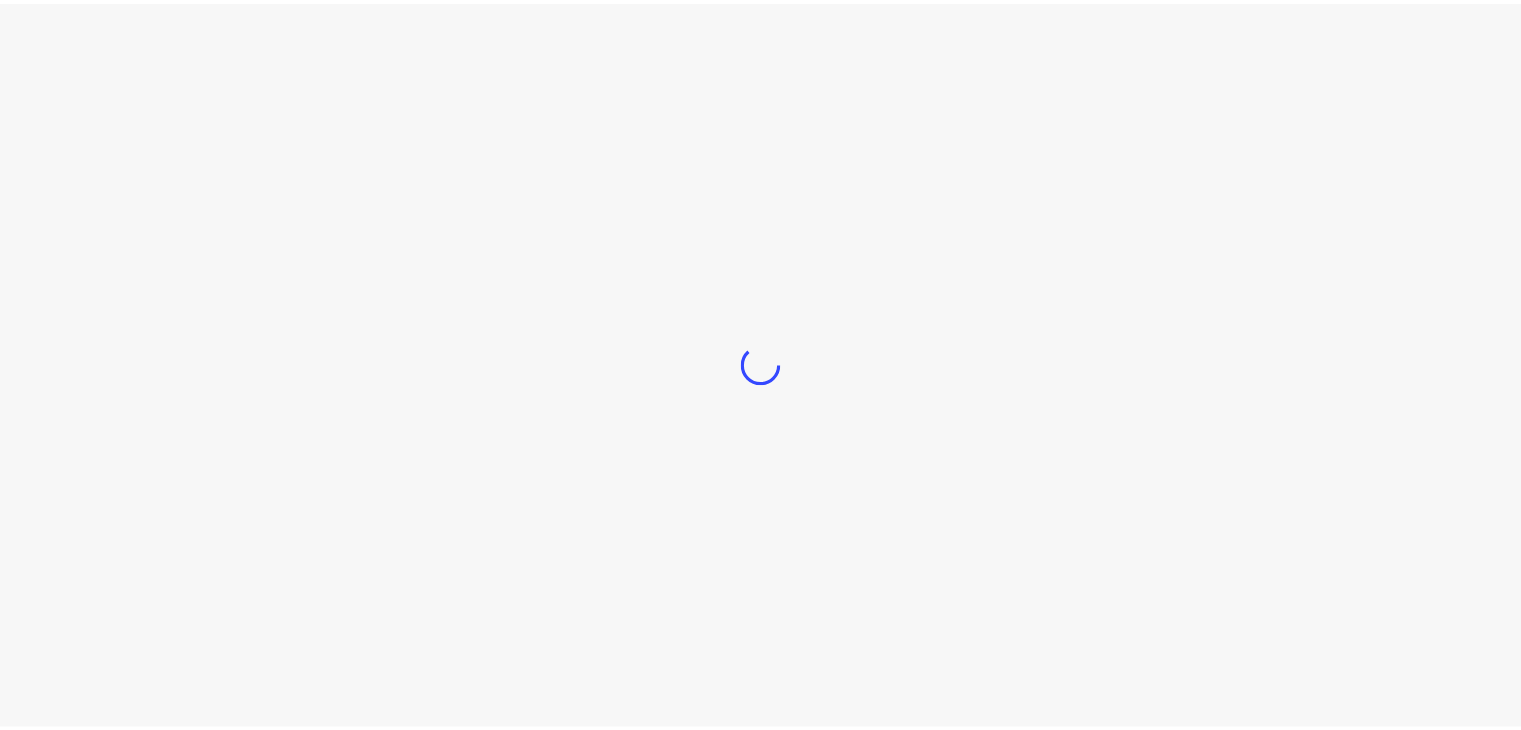 scroll, scrollTop: 0, scrollLeft: 0, axis: both 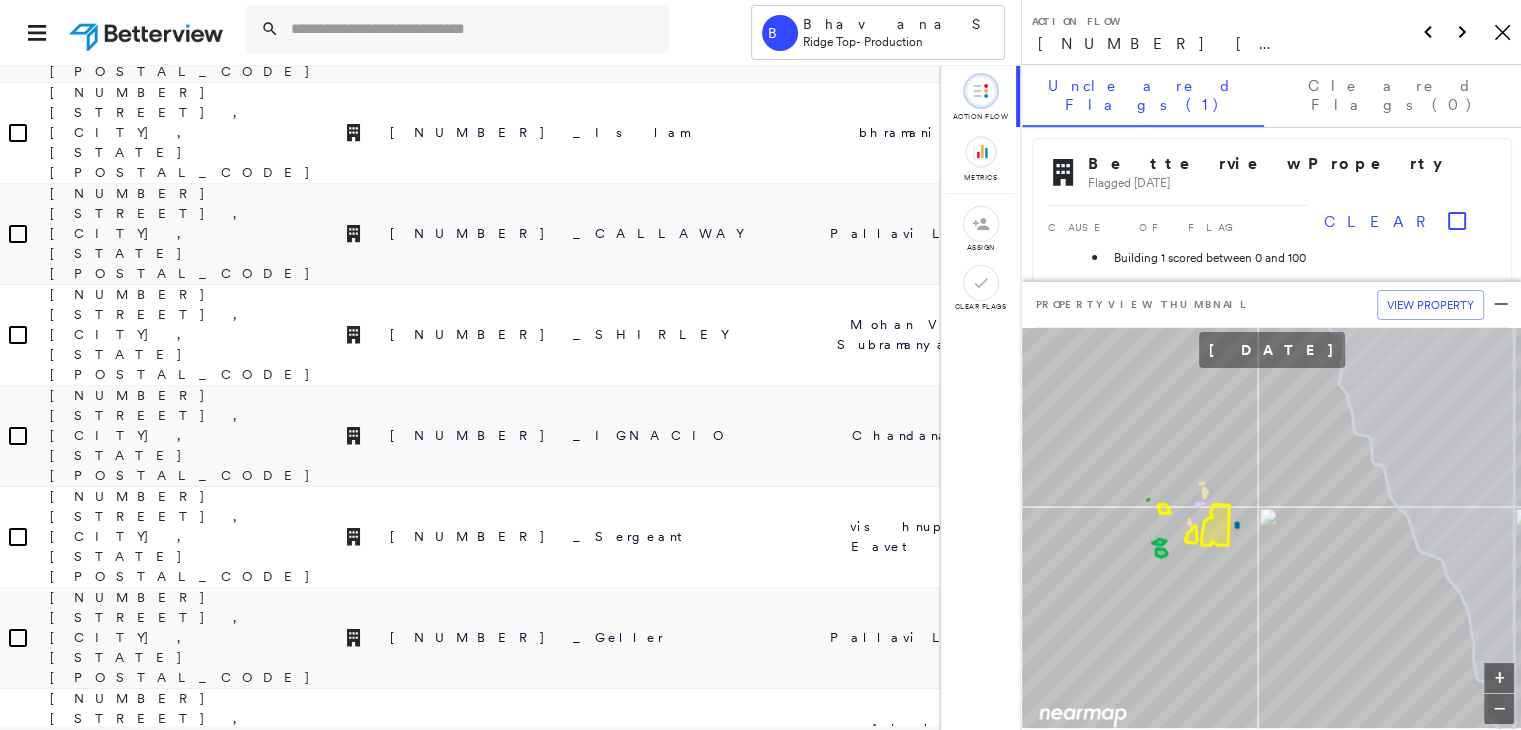 click on "782234_Master" at bounding box center [608, 2153] 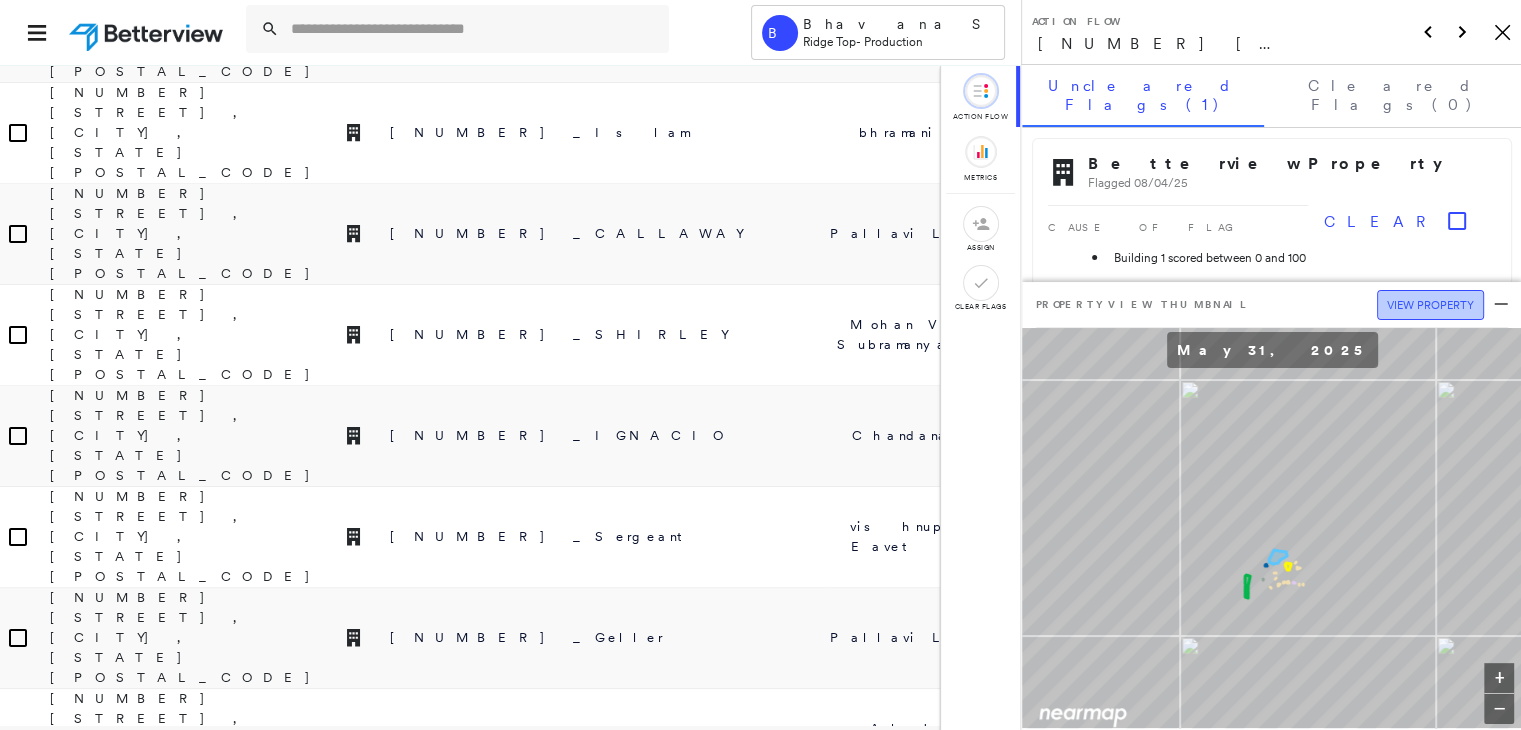 click on "View Property" at bounding box center [1430, 305] 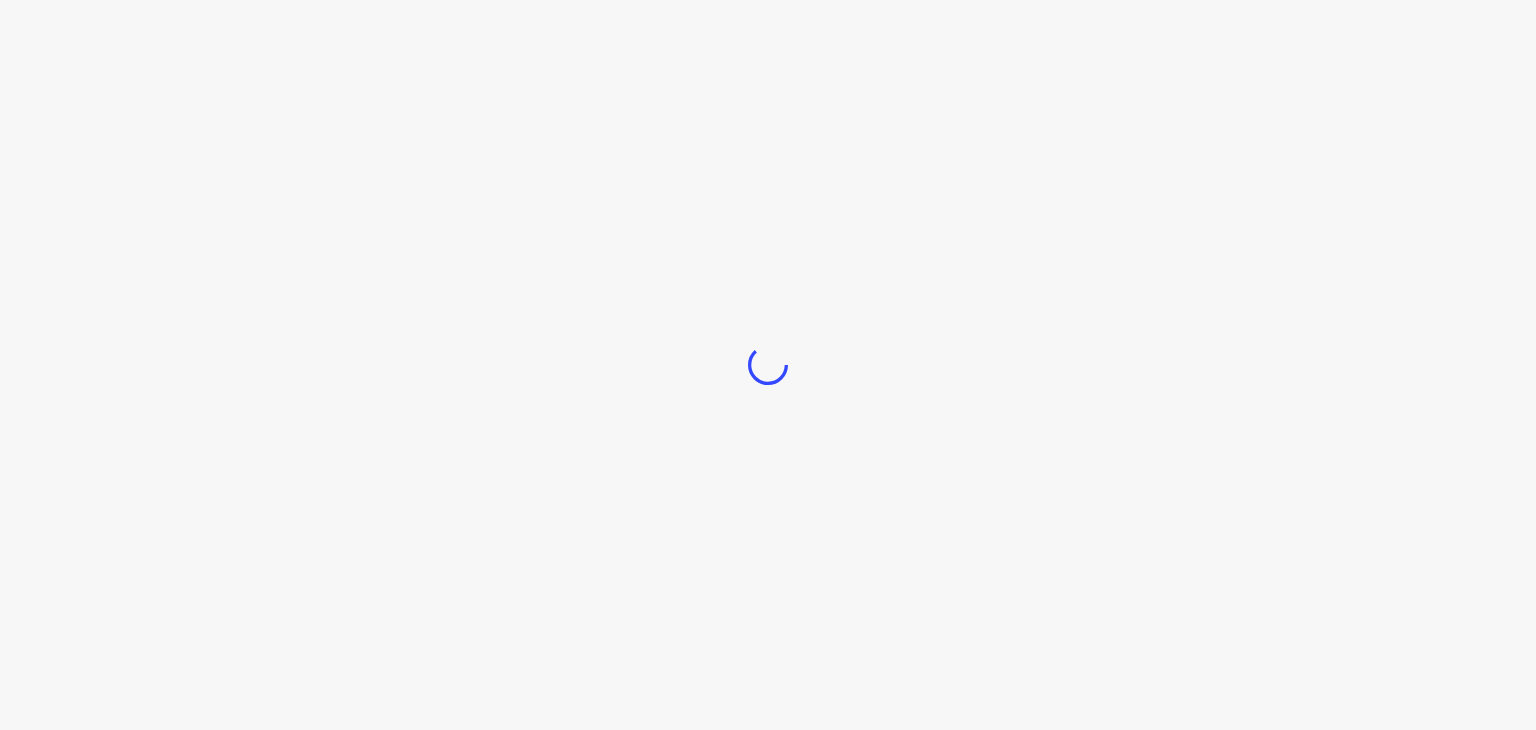 scroll, scrollTop: 0, scrollLeft: 0, axis: both 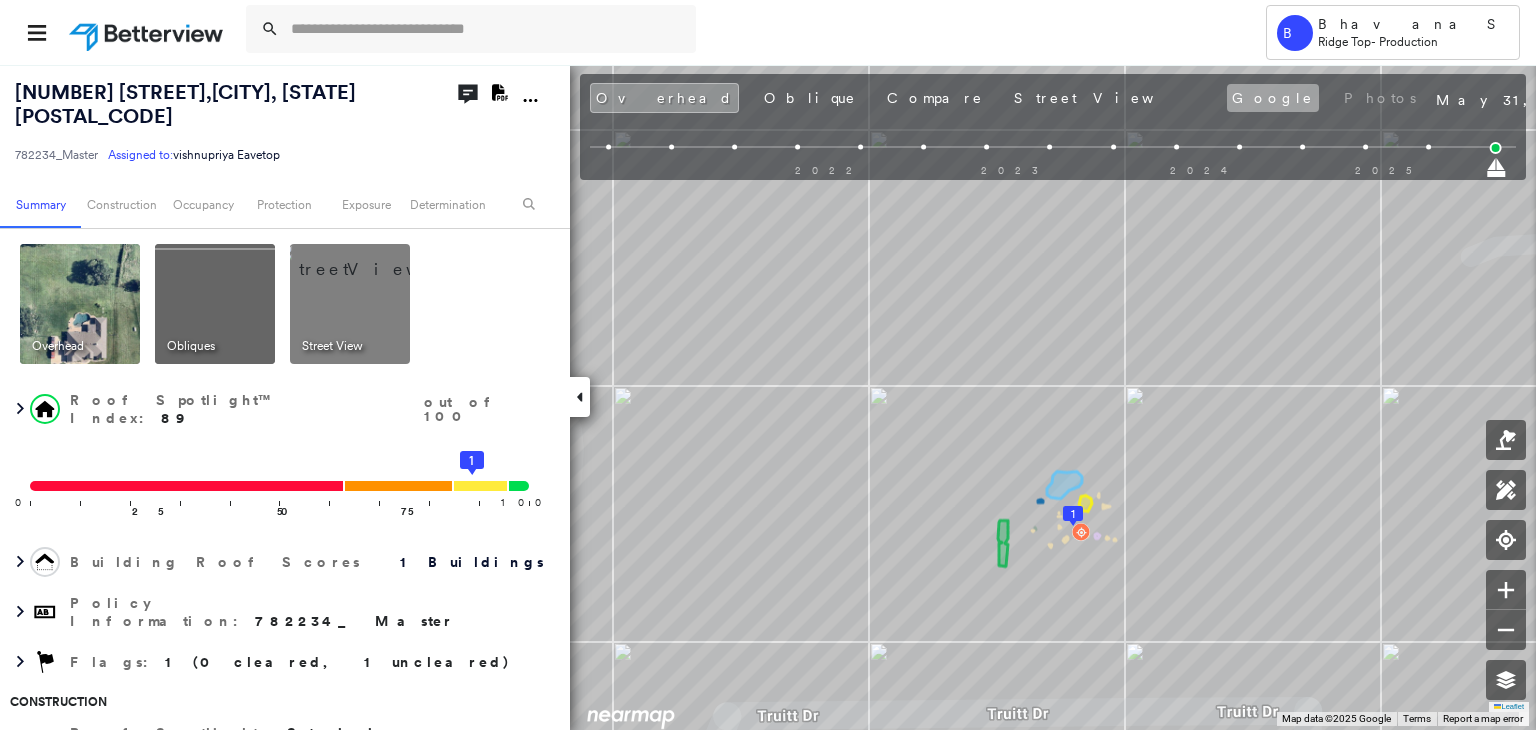 click on "Google" at bounding box center (1273, 98) 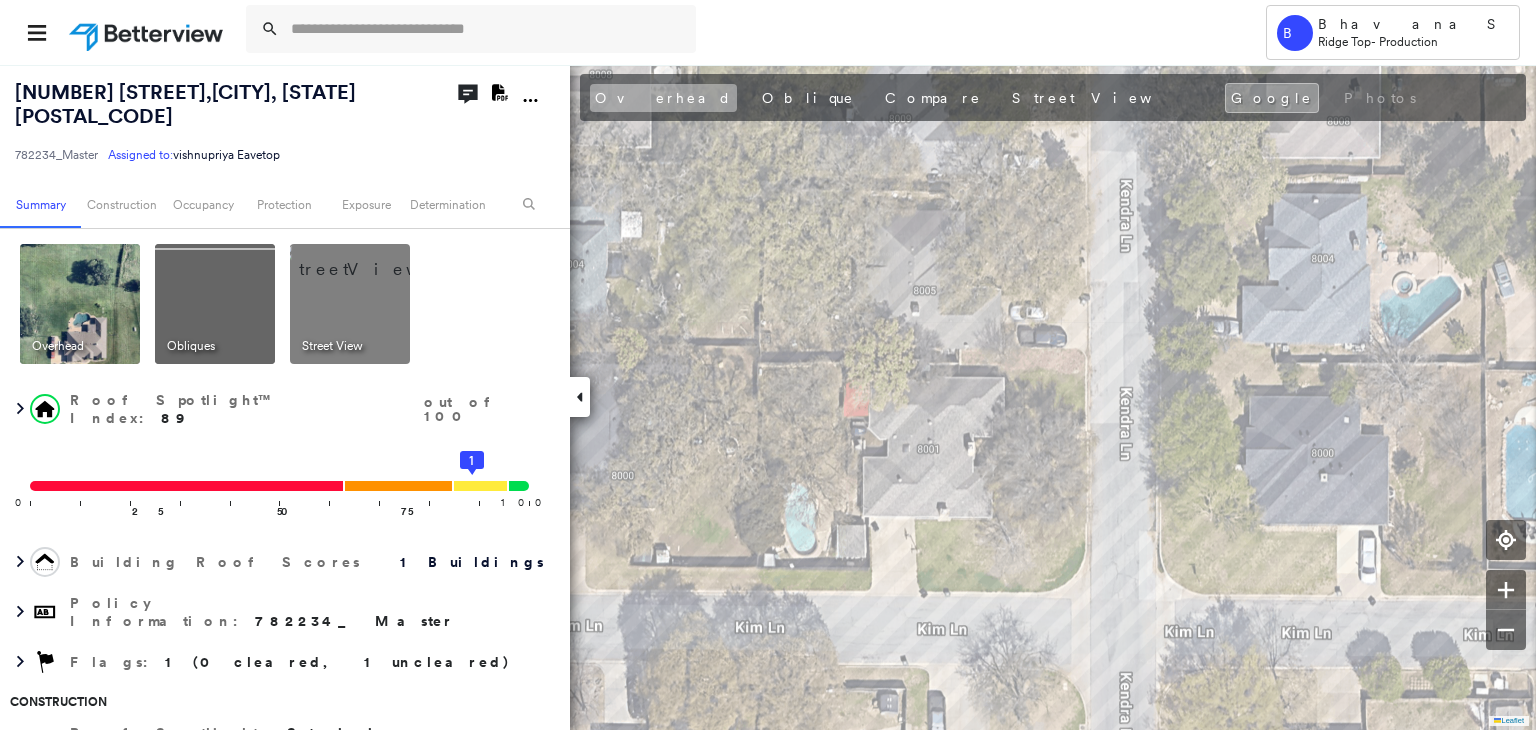click on "Overhead" at bounding box center [663, 98] 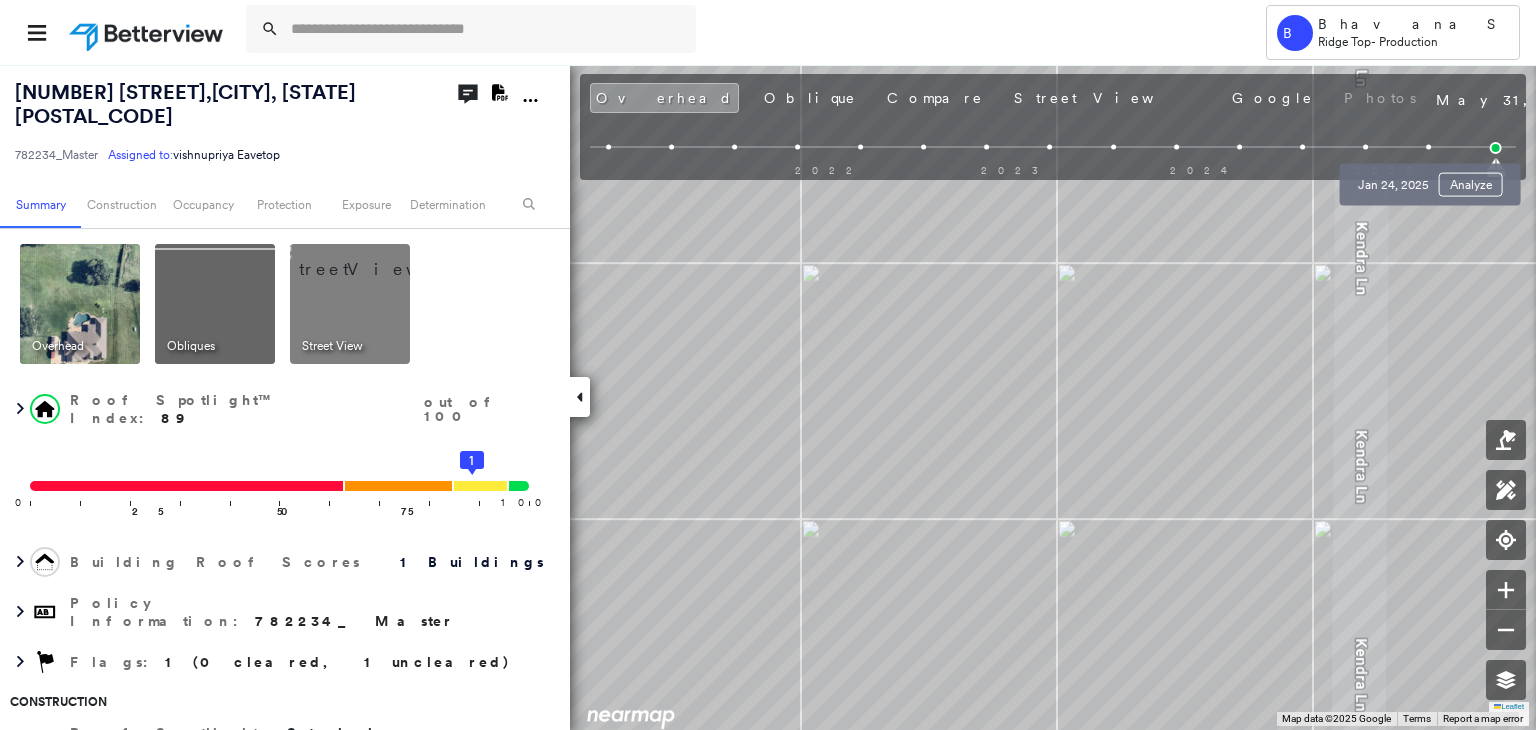 click at bounding box center [1428, 147] 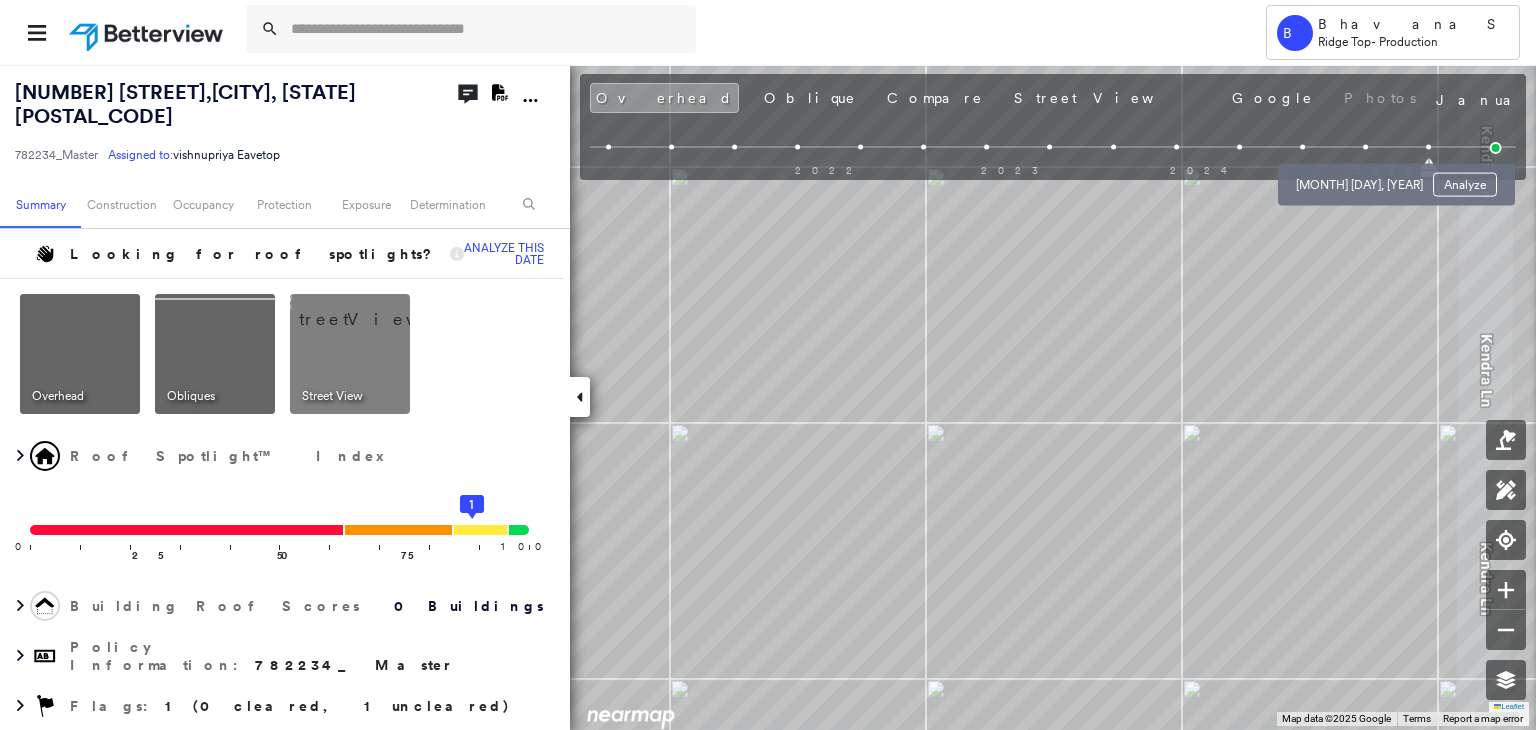 click at bounding box center (1365, 147) 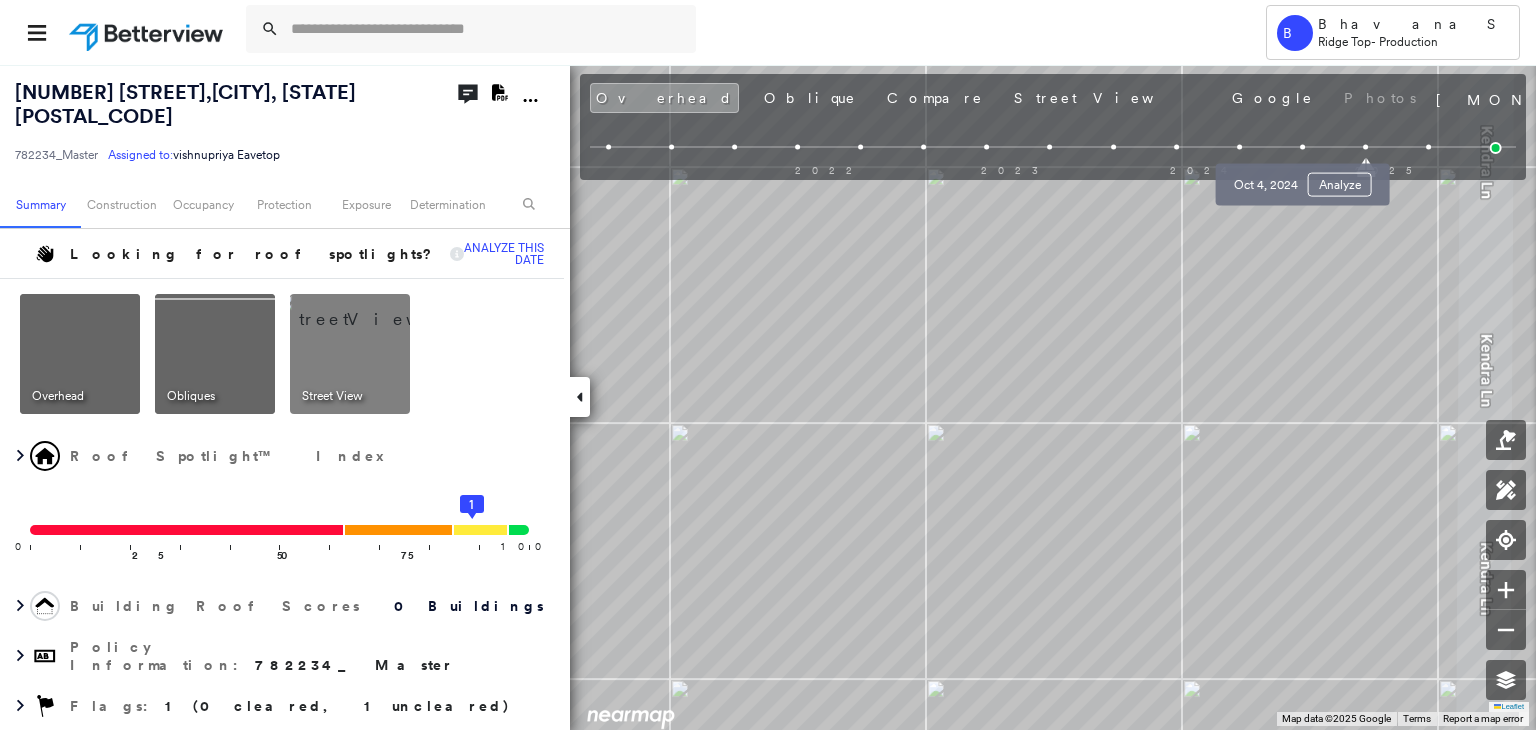 click at bounding box center (1302, 147) 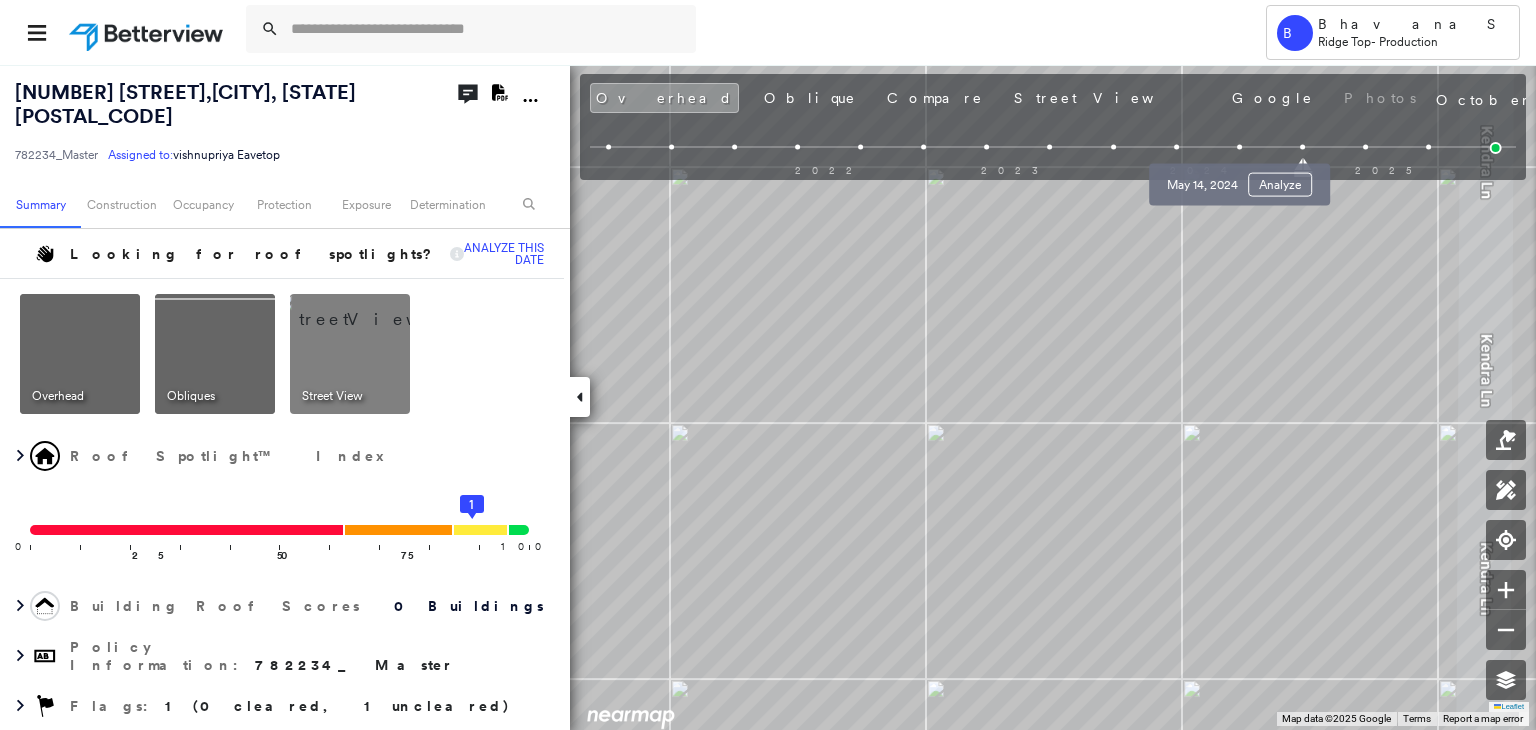 click at bounding box center [1239, 147] 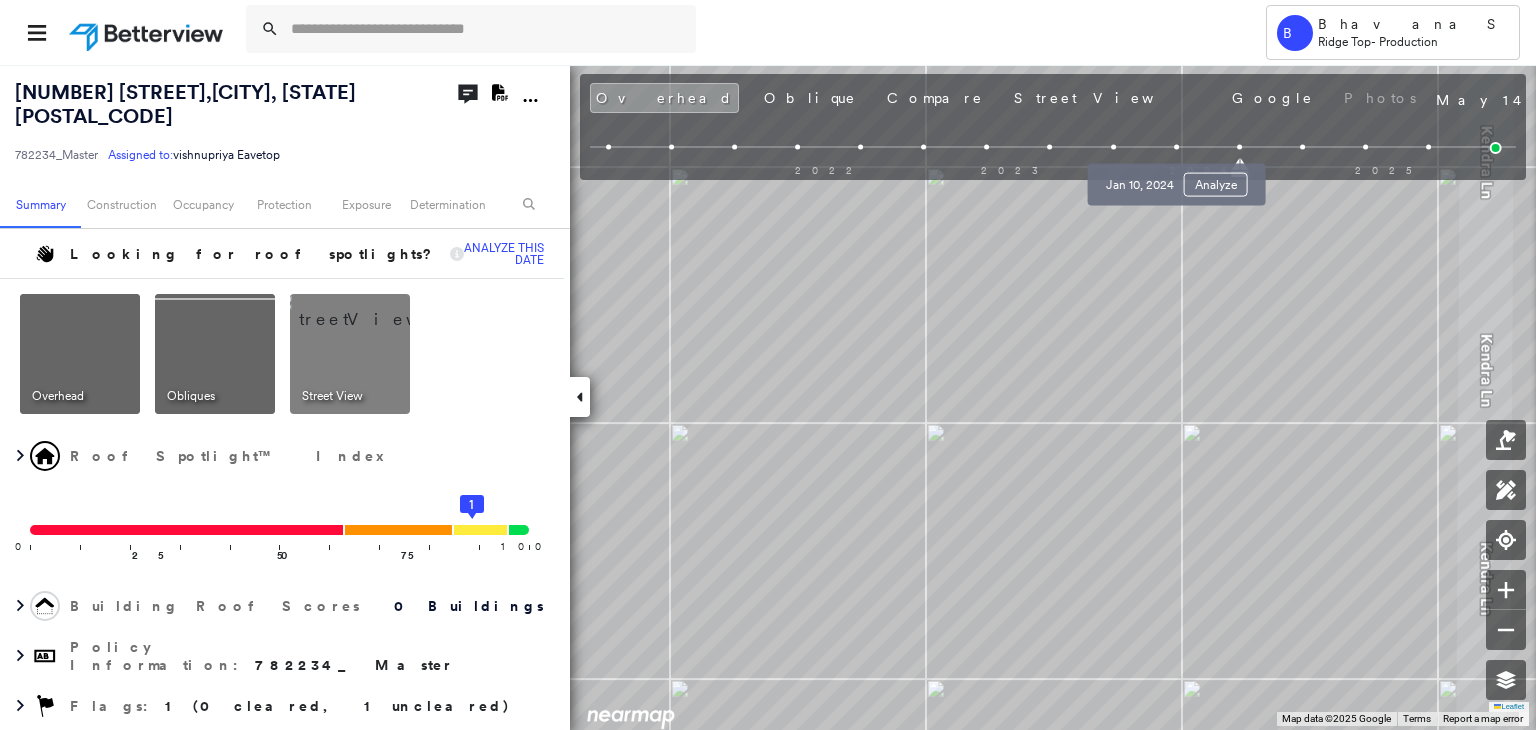 click at bounding box center (1176, 147) 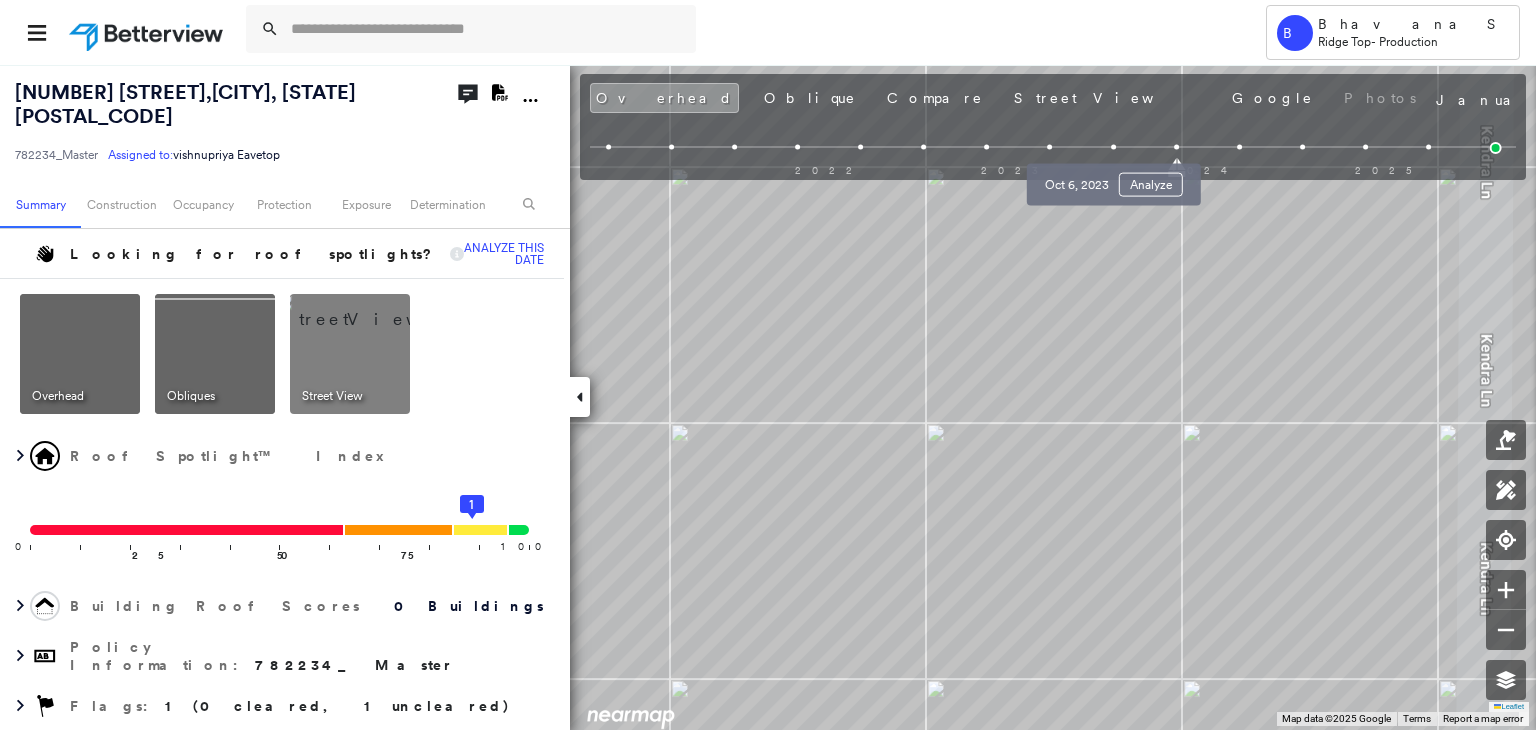click at bounding box center [1113, 147] 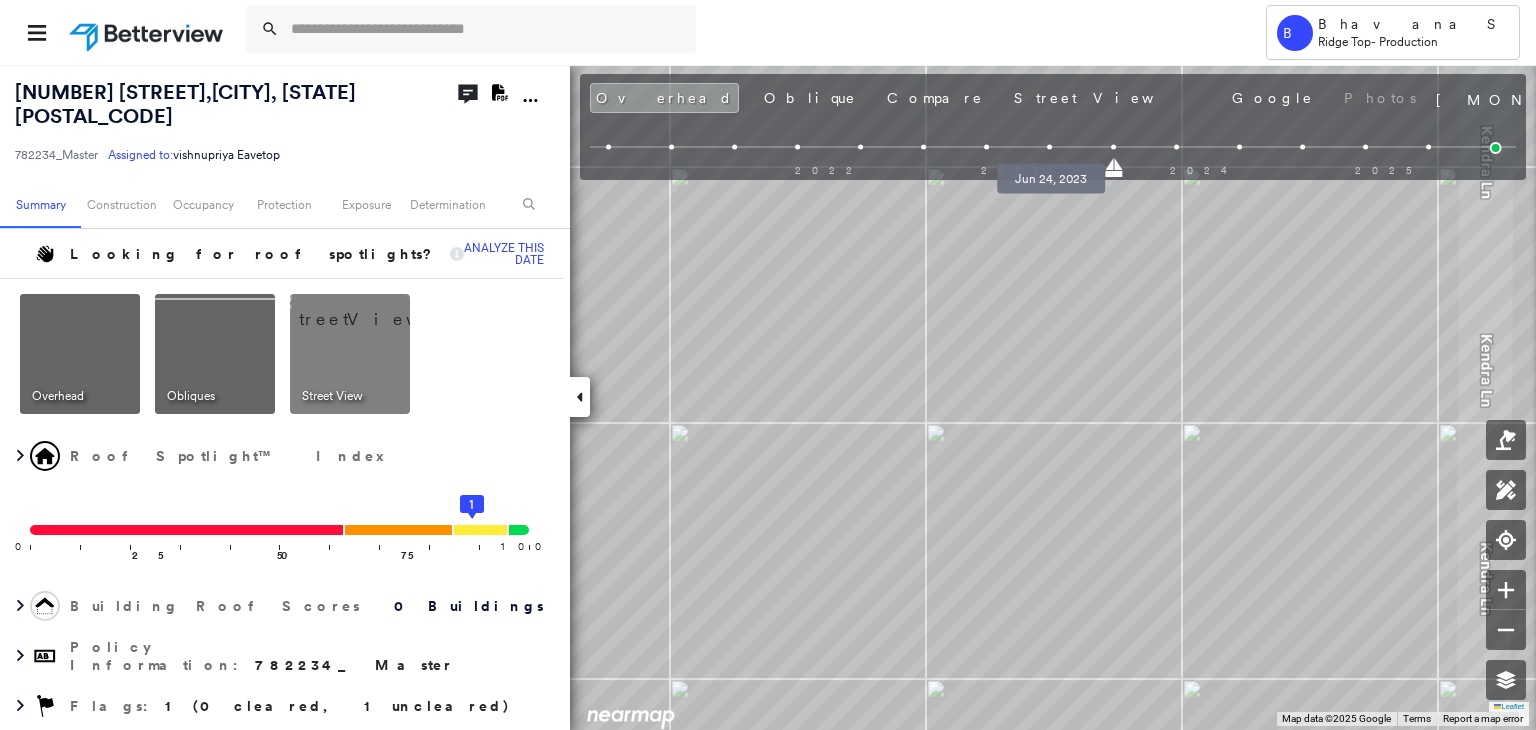 click at bounding box center [1050, 147] 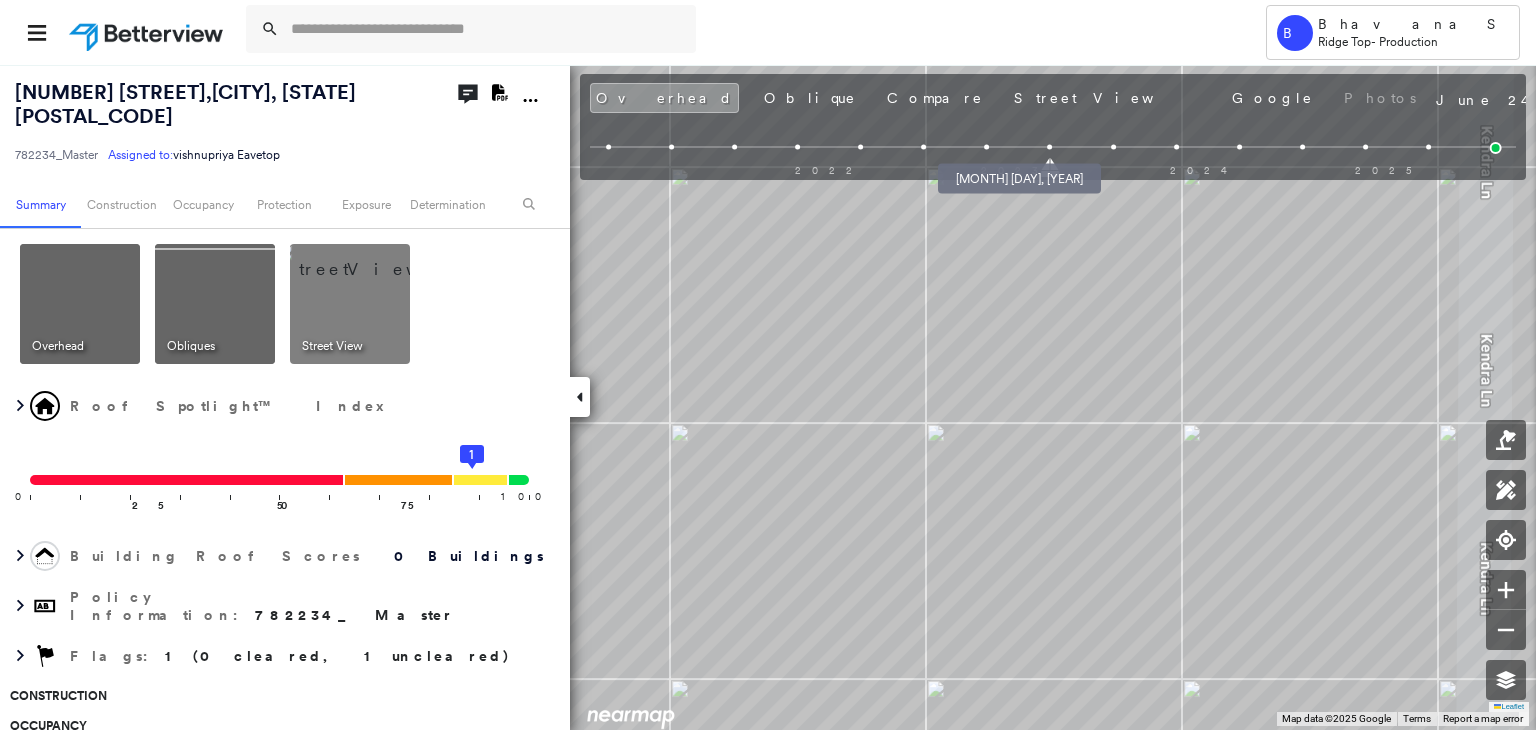 click at bounding box center (986, 147) 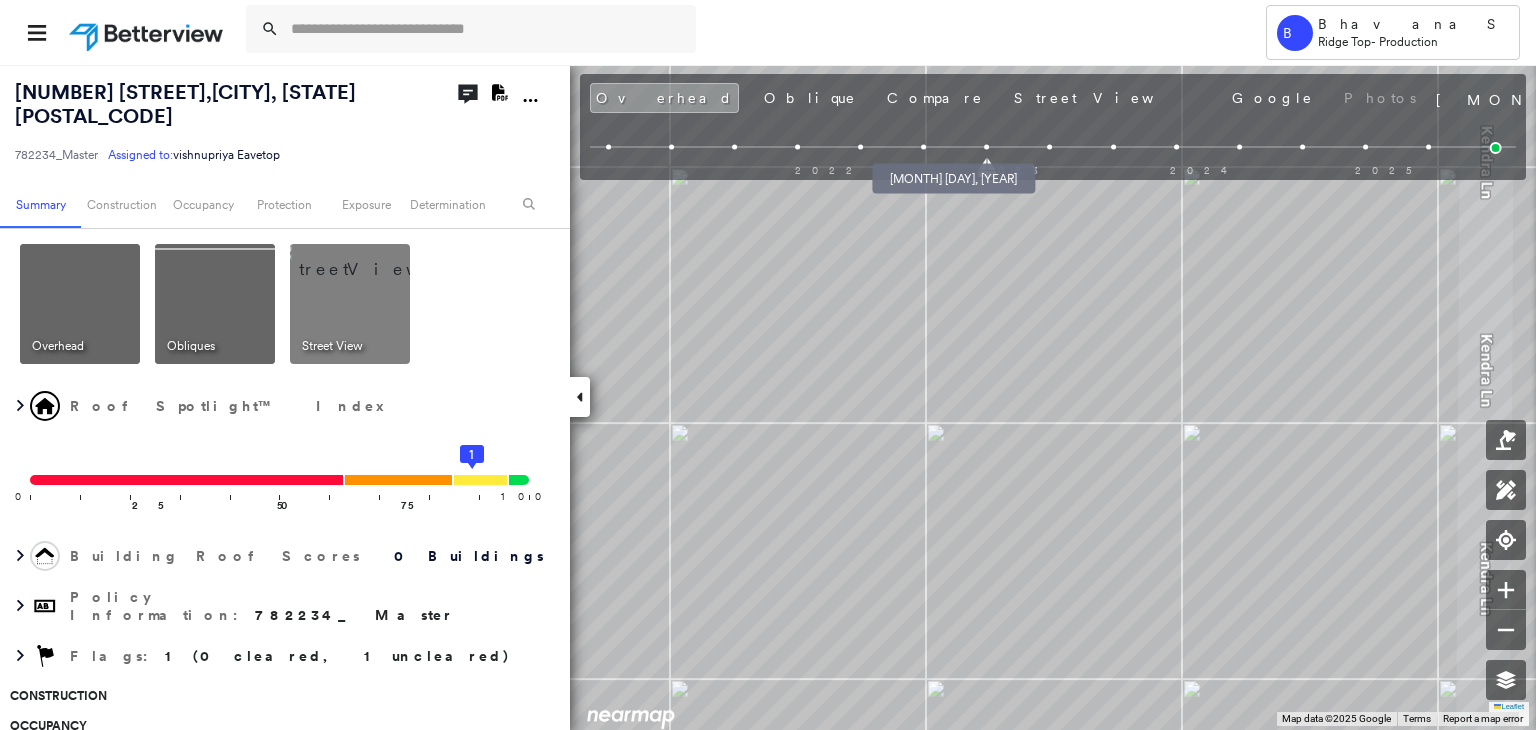 click at bounding box center [923, 147] 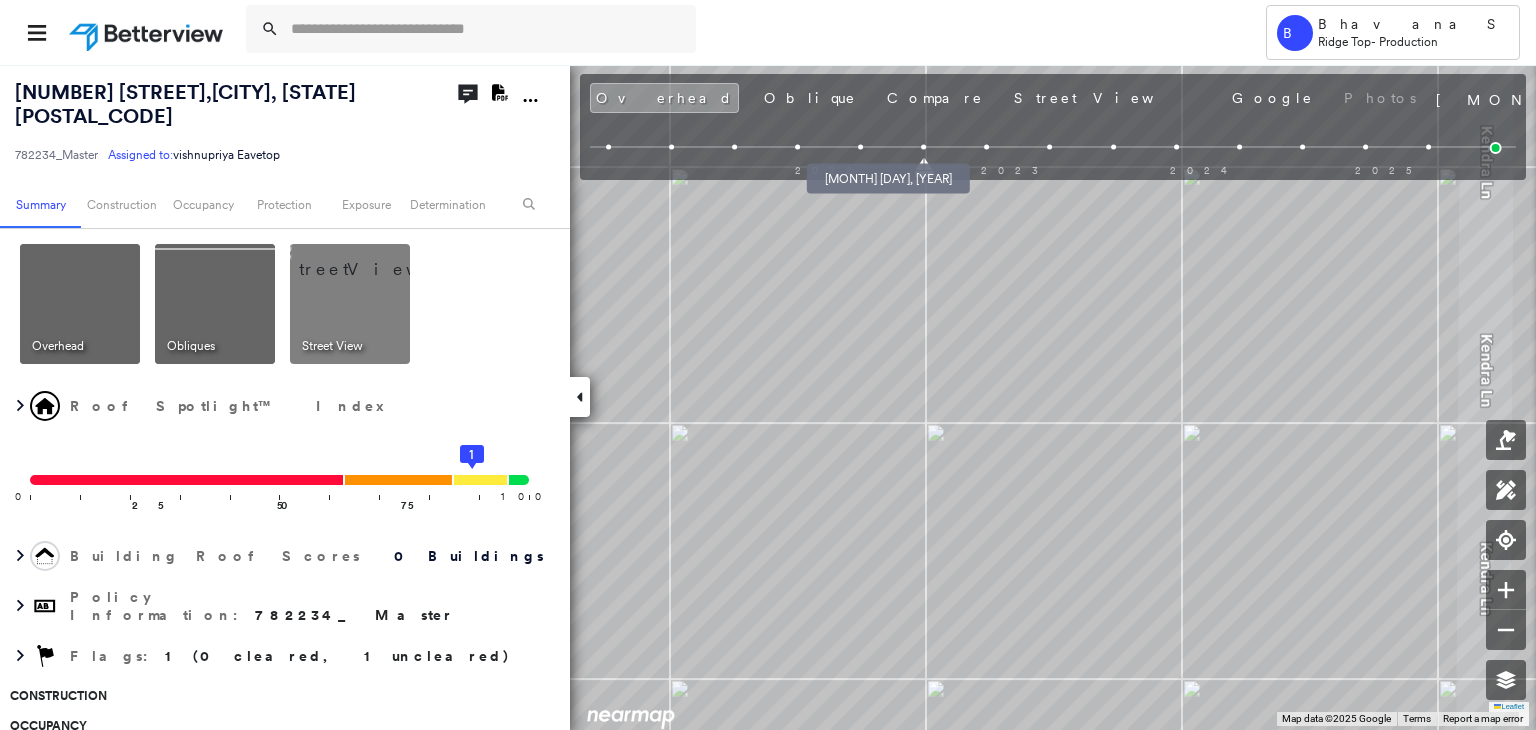 click at bounding box center [860, 147] 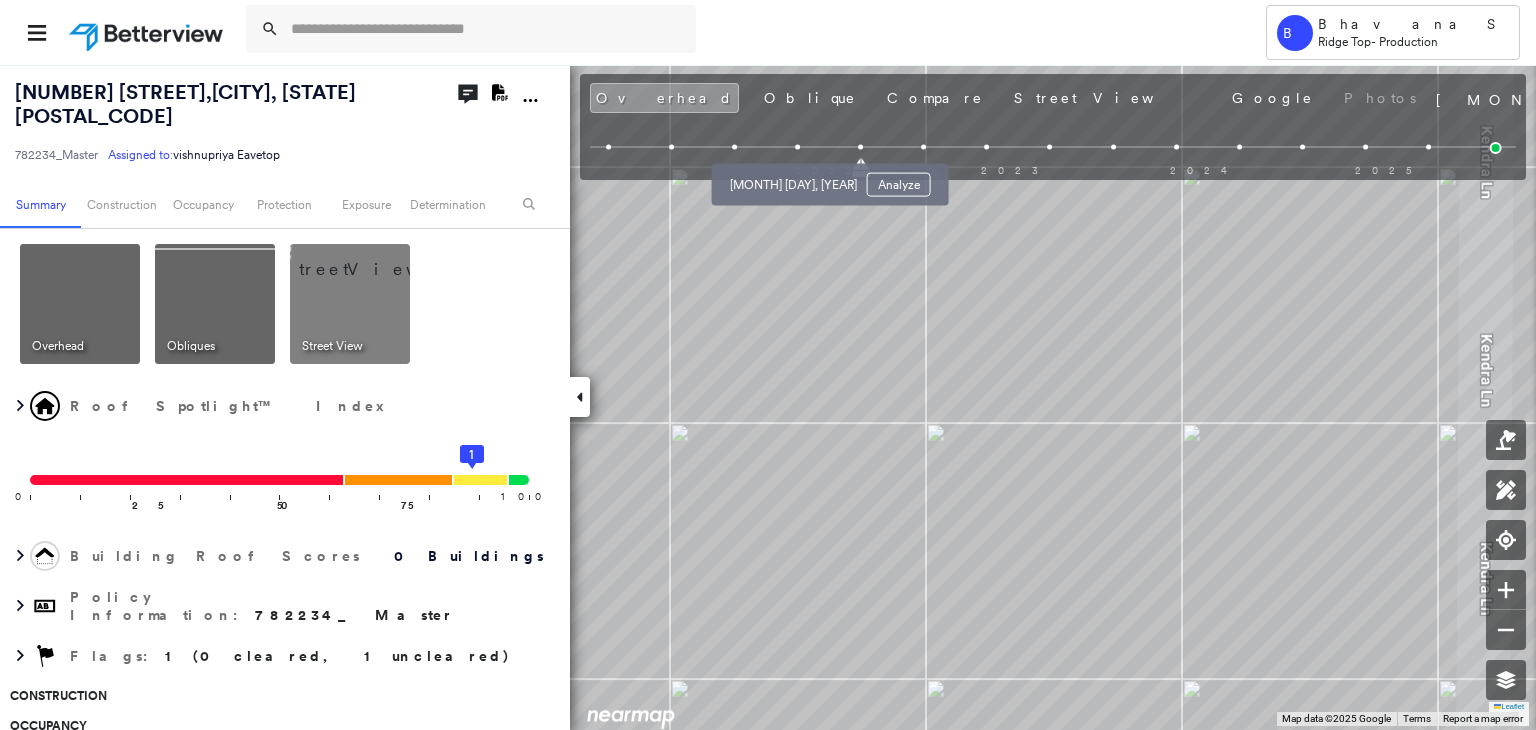 click at bounding box center (797, 147) 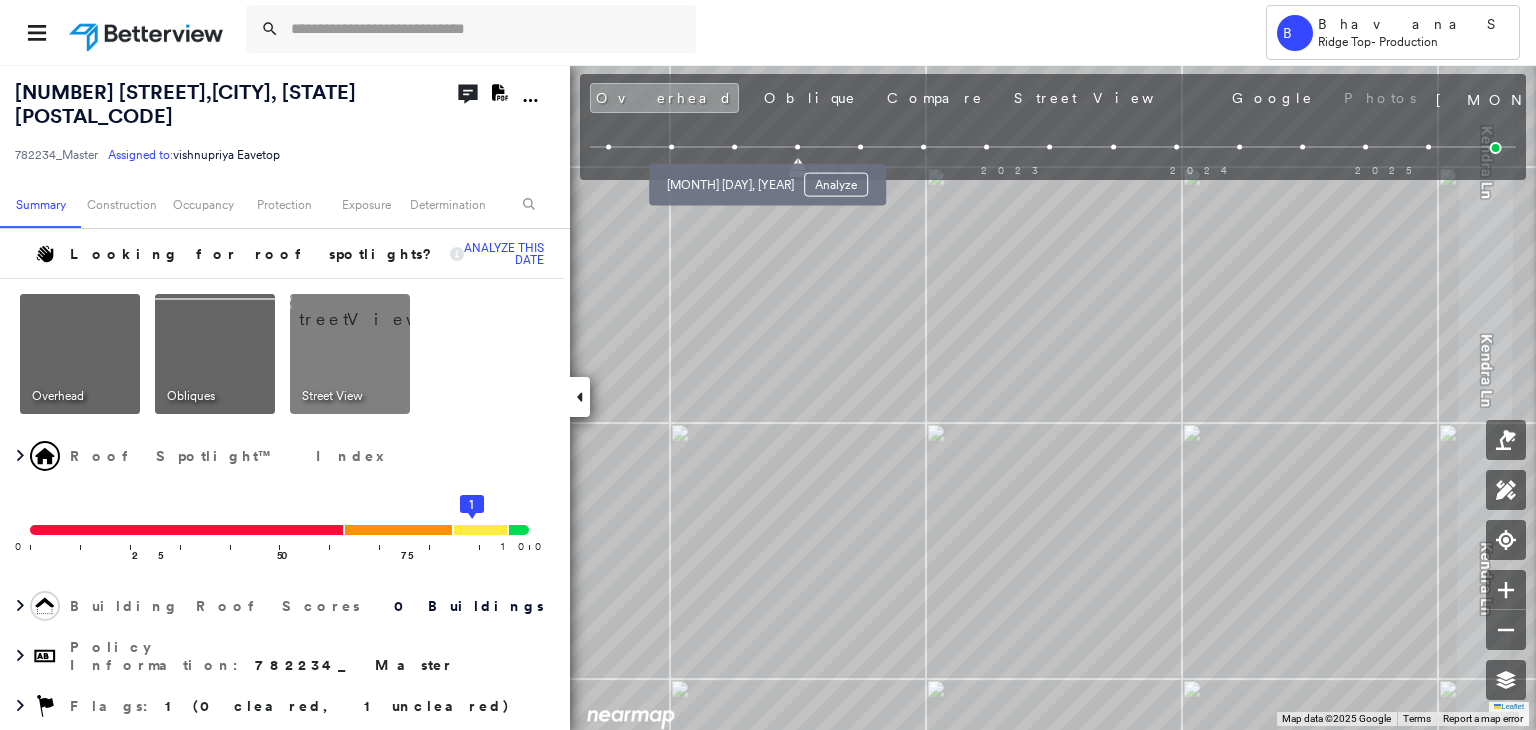 click at bounding box center (734, 147) 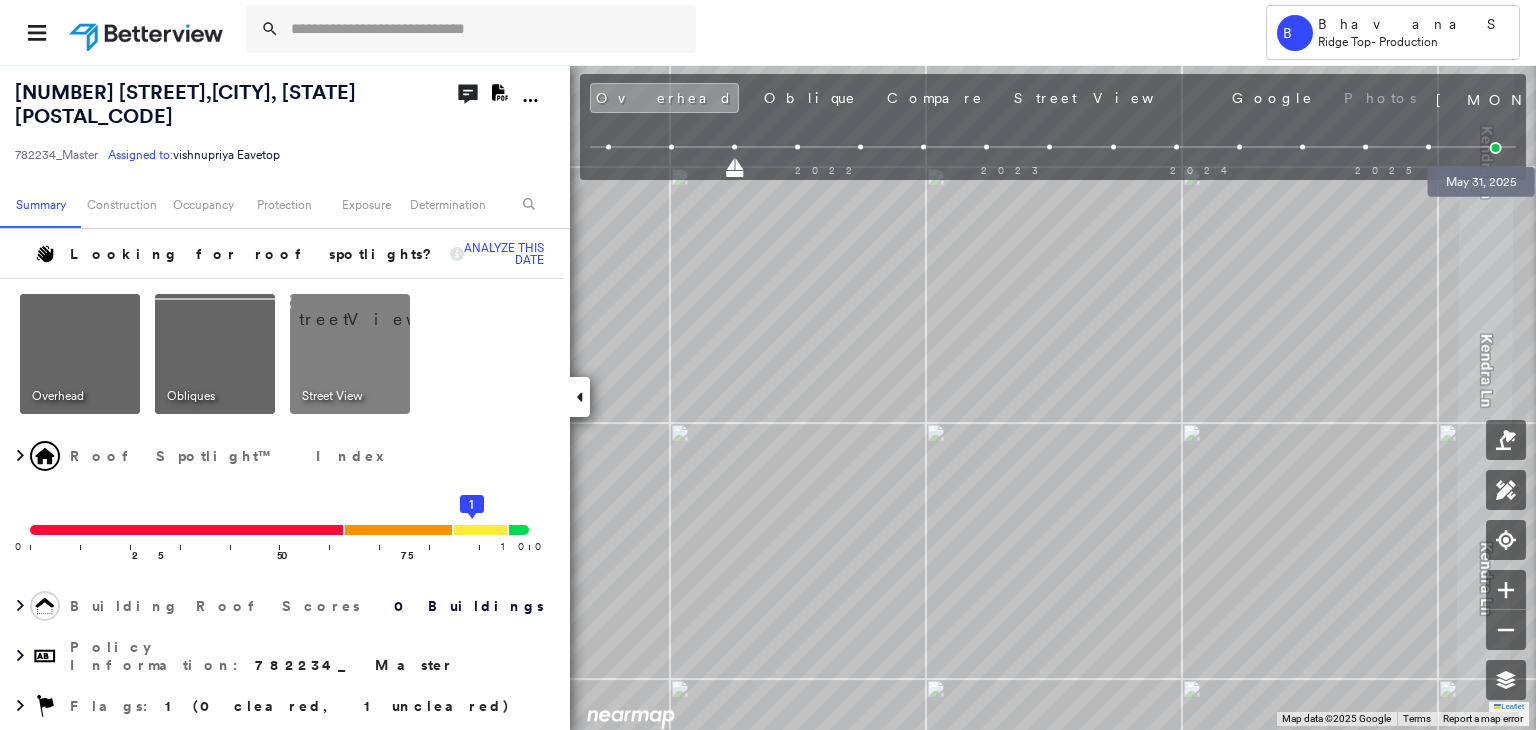 click at bounding box center [1496, 148] 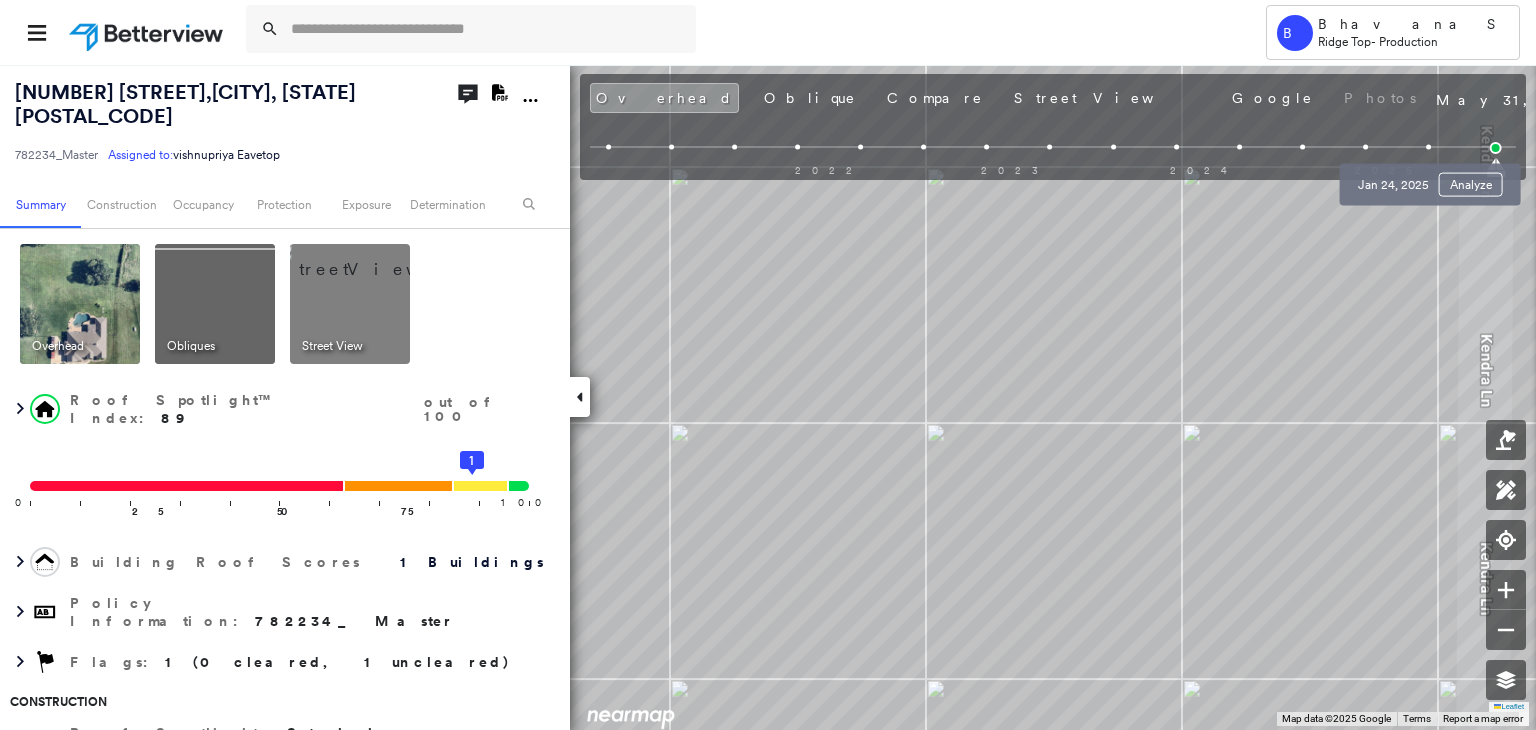 click at bounding box center [1428, 147] 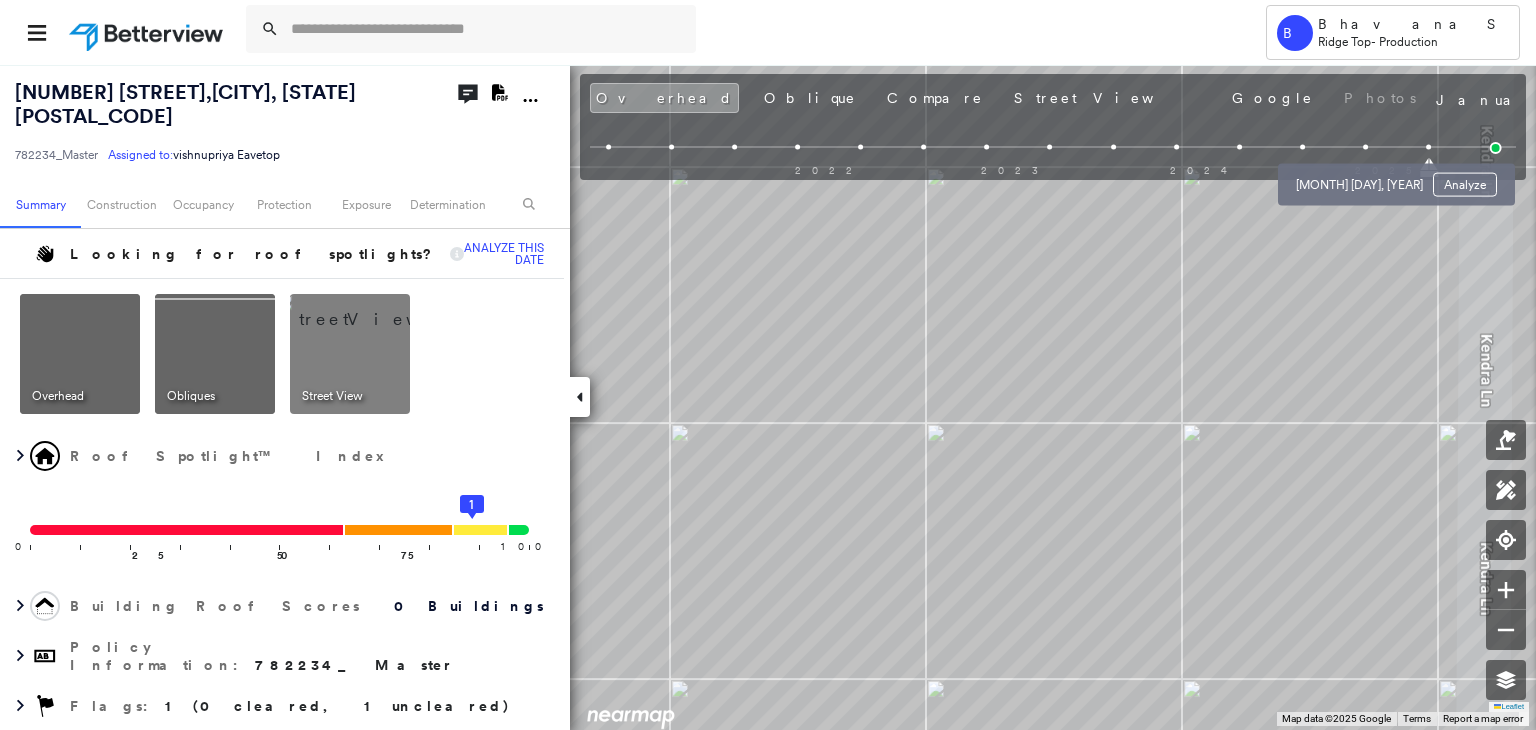 click at bounding box center (1365, 147) 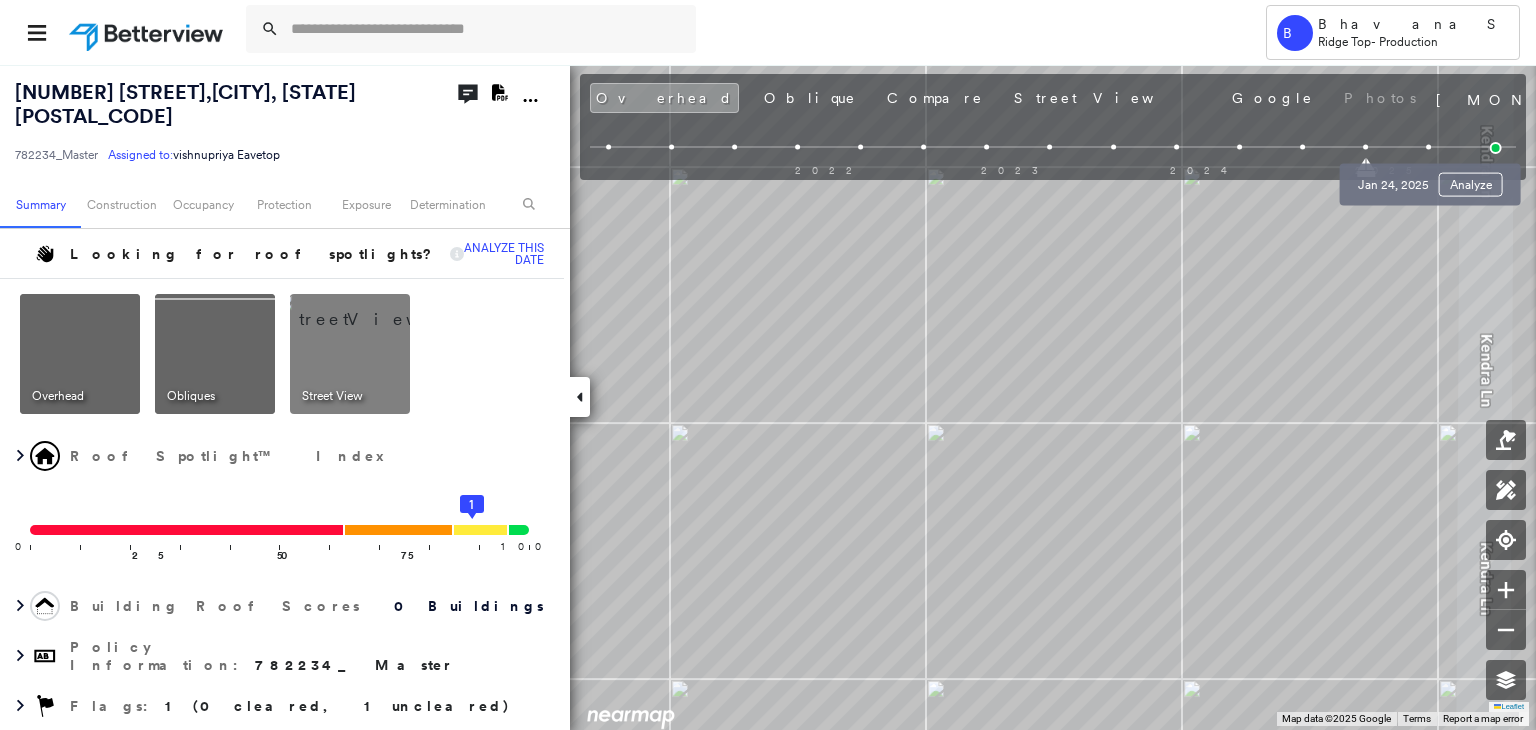 click at bounding box center [1428, 147] 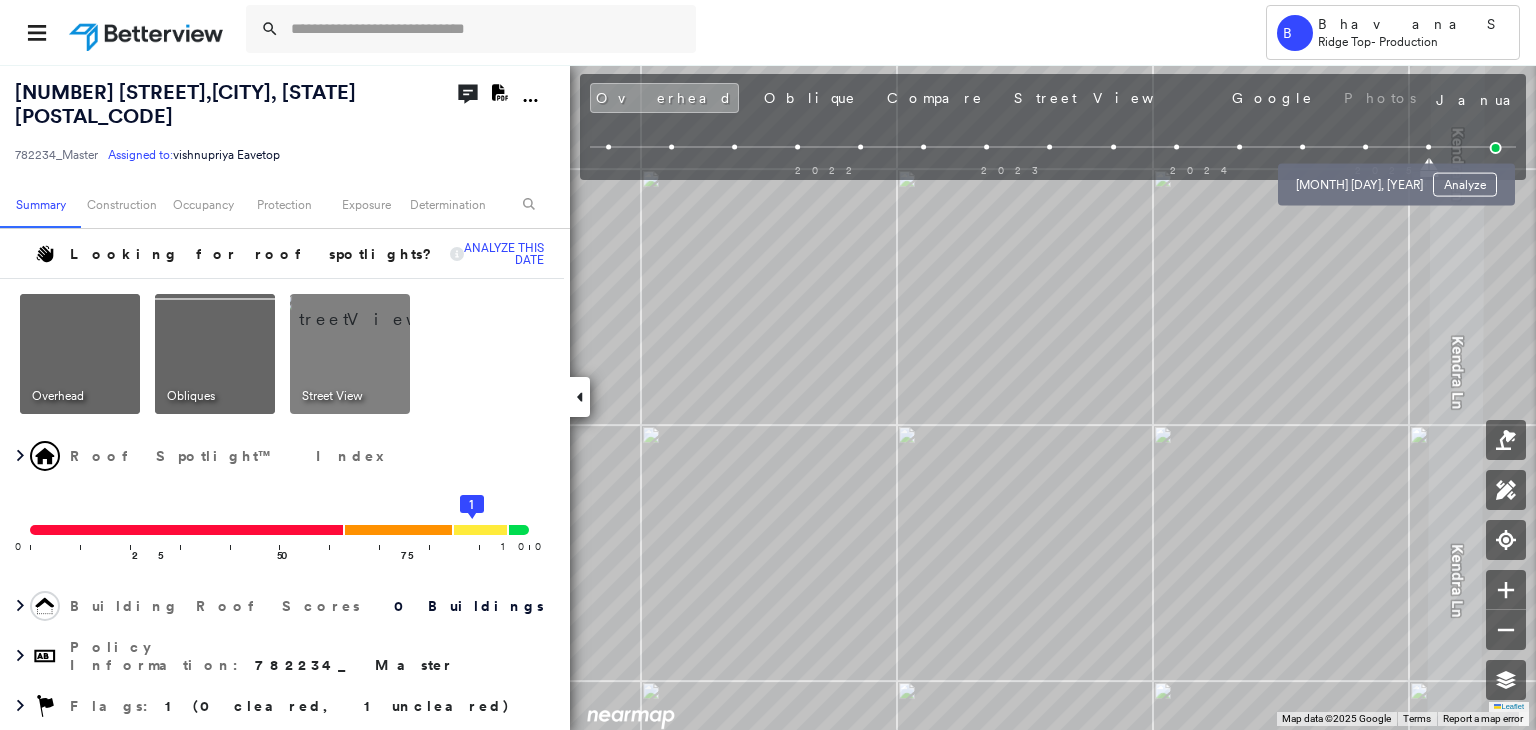 click at bounding box center [1365, 147] 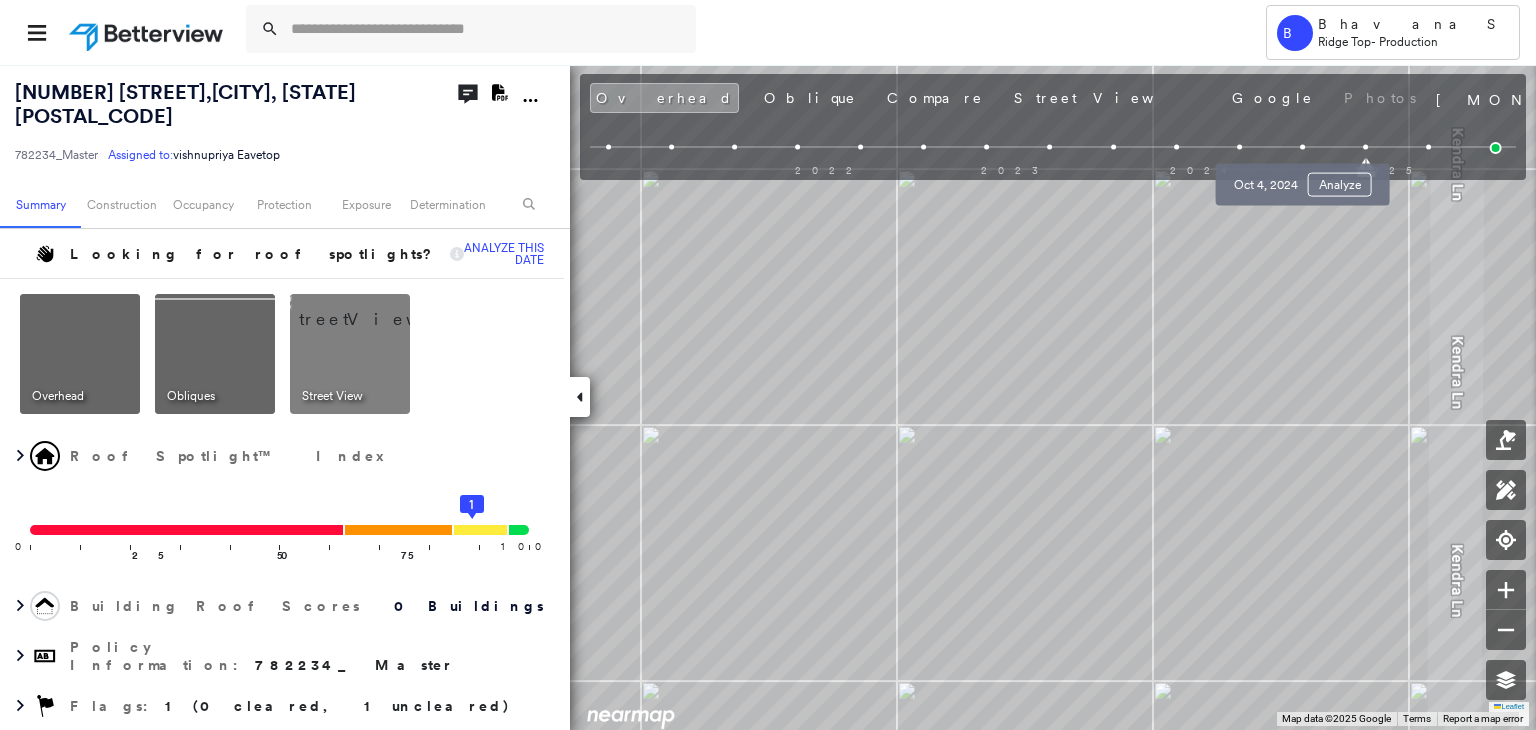 click at bounding box center (1302, 147) 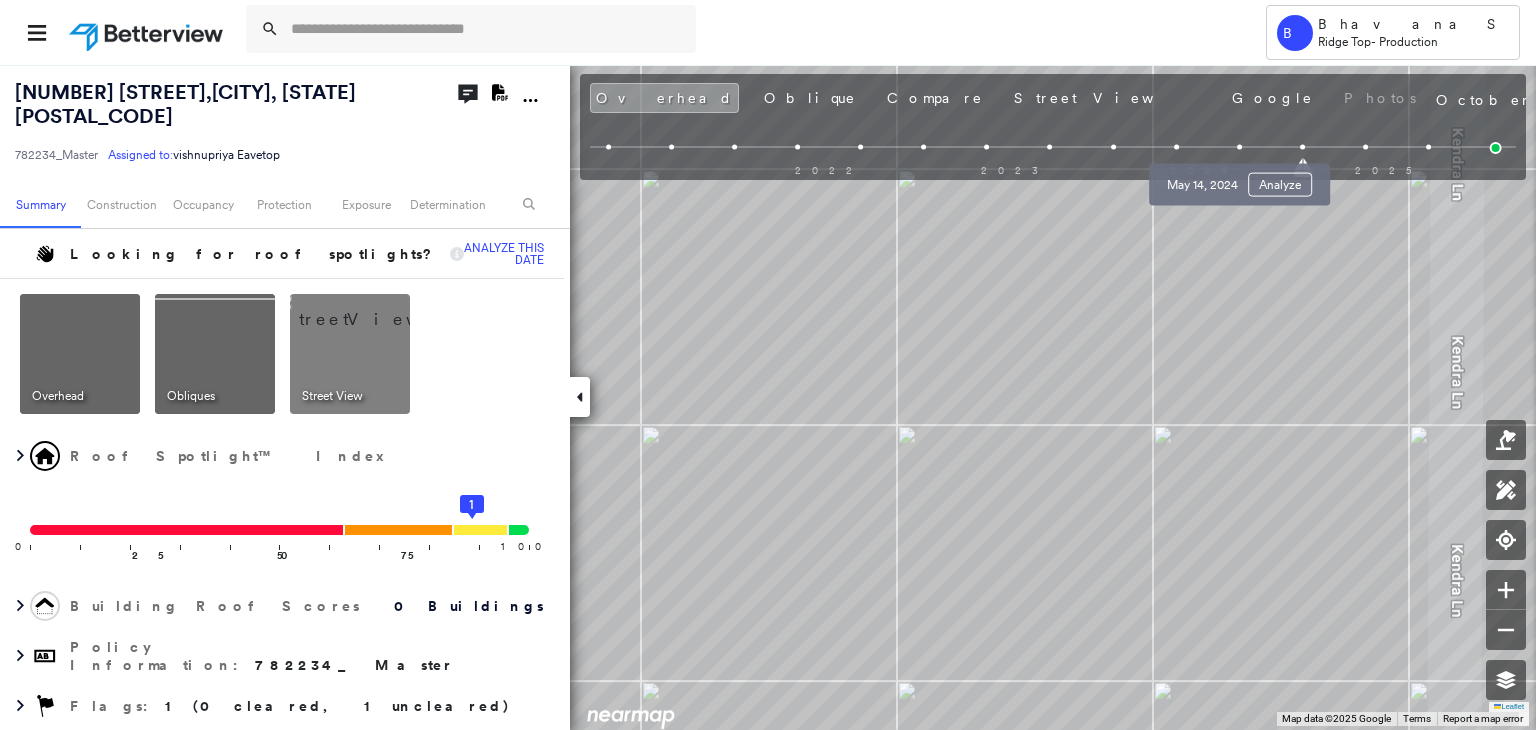 click at bounding box center [1239, 147] 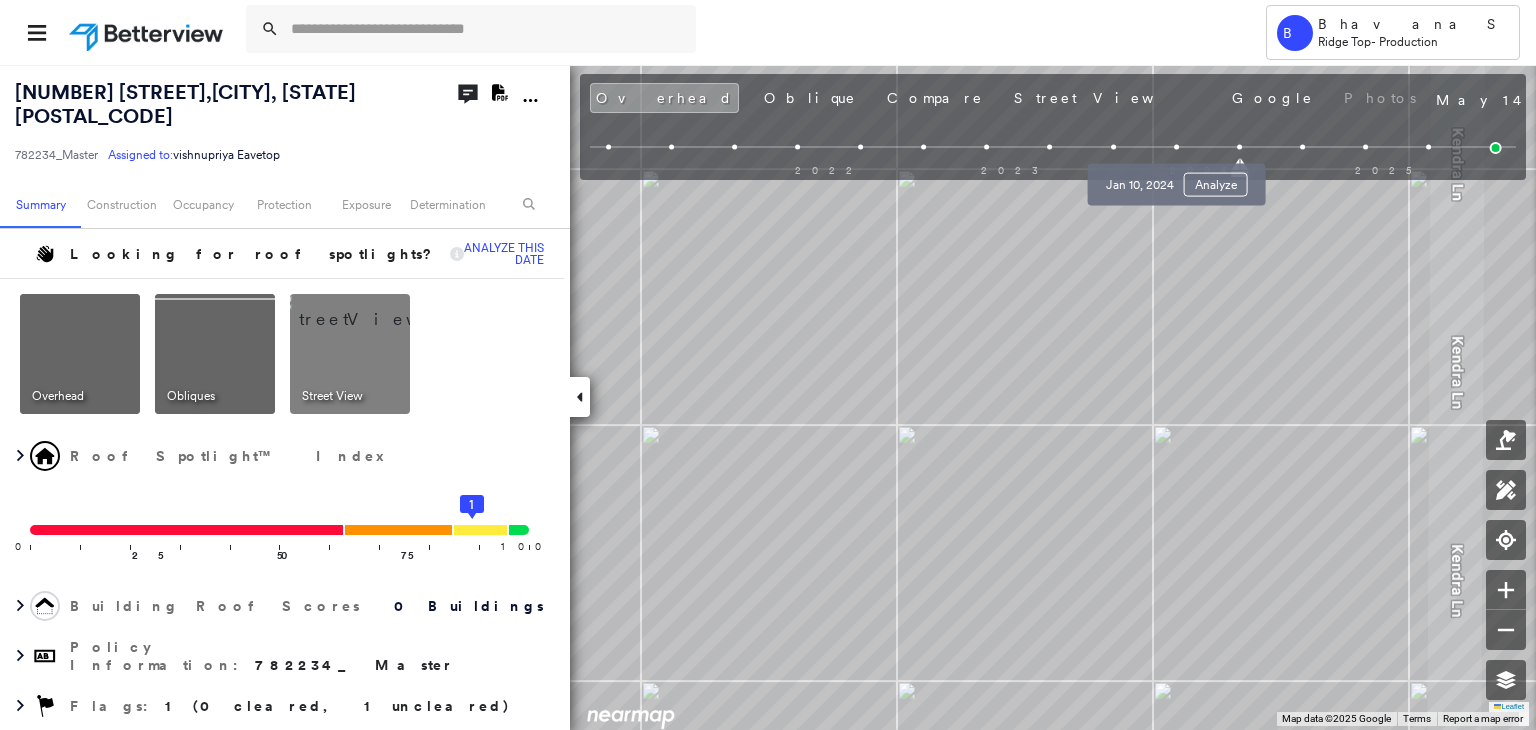 click at bounding box center (1176, 147) 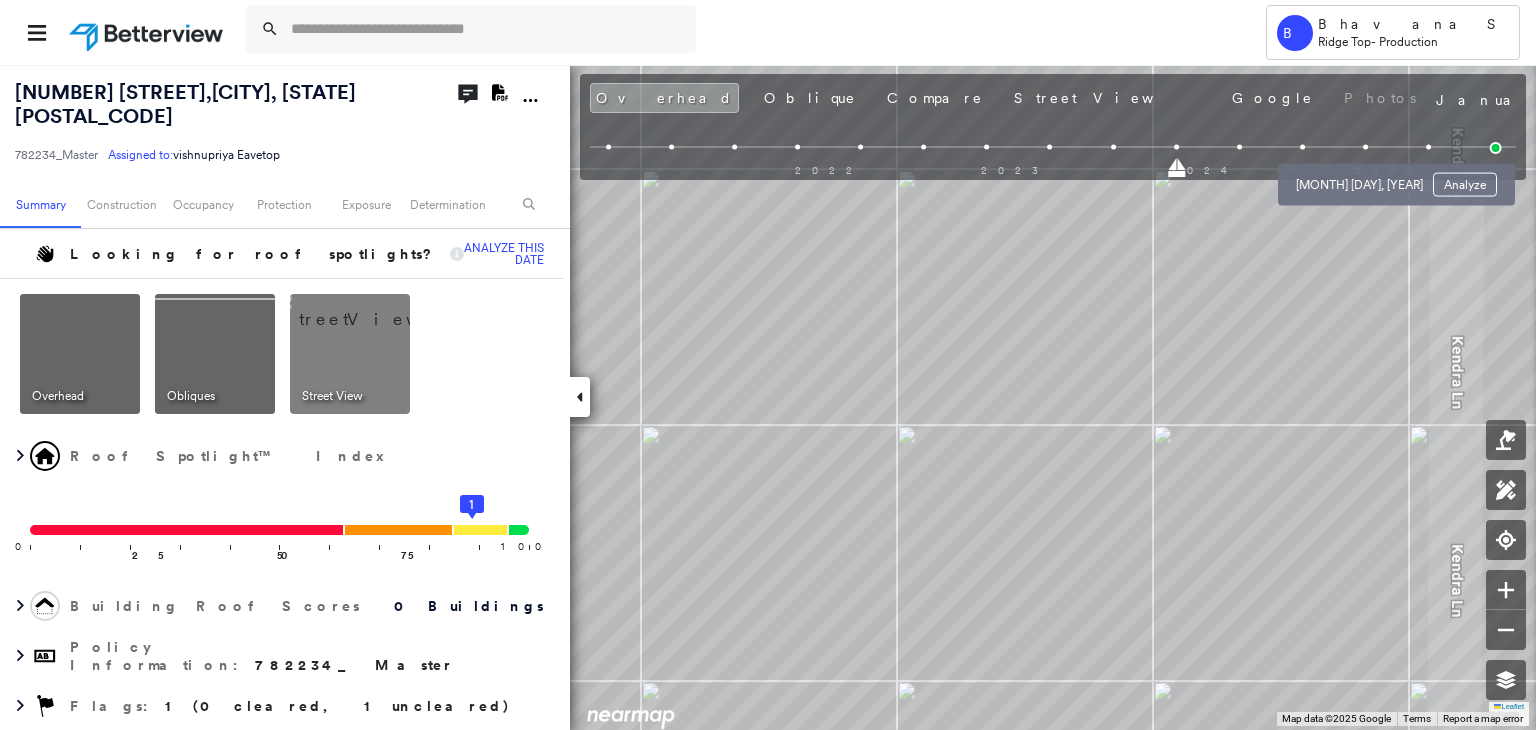 click at bounding box center (1365, 147) 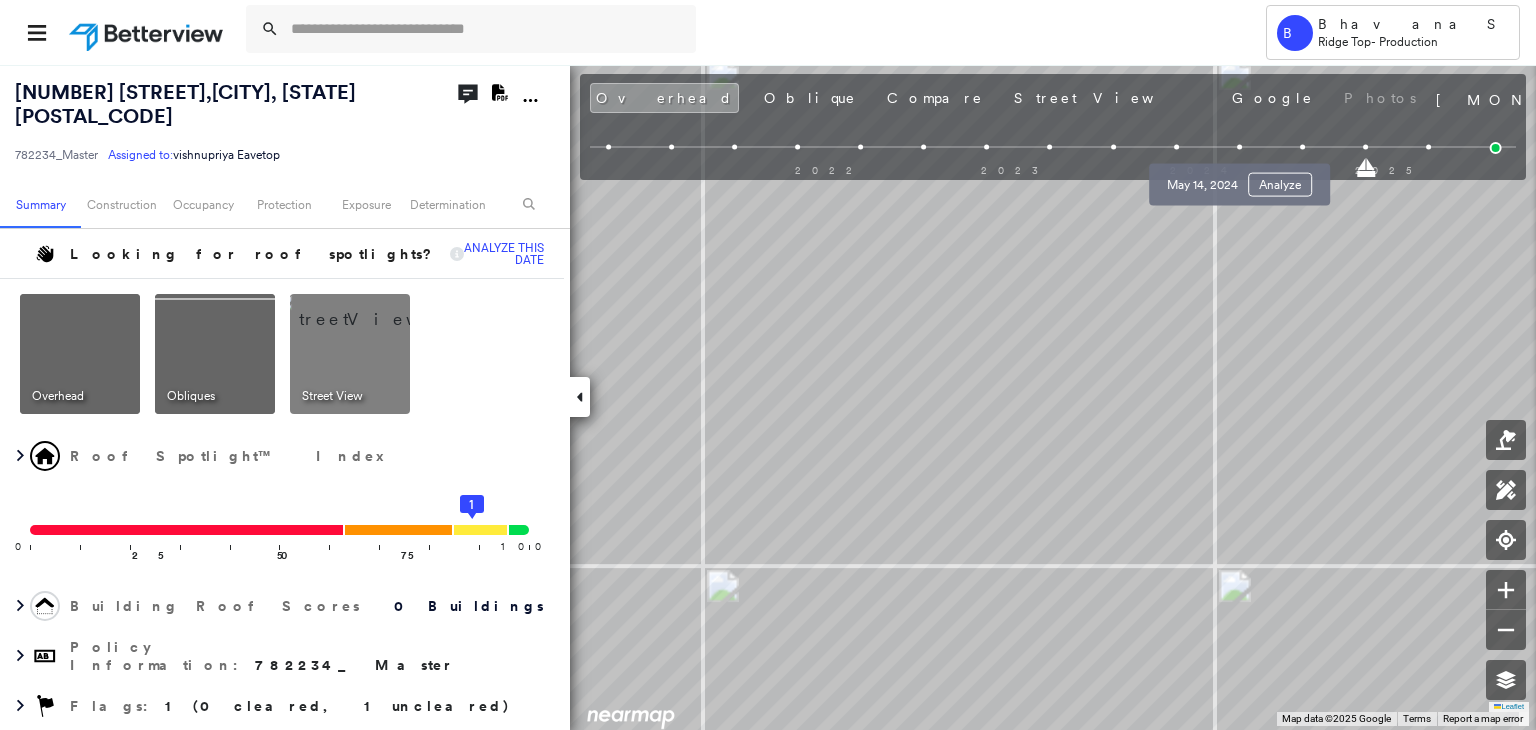 click at bounding box center [1239, 147] 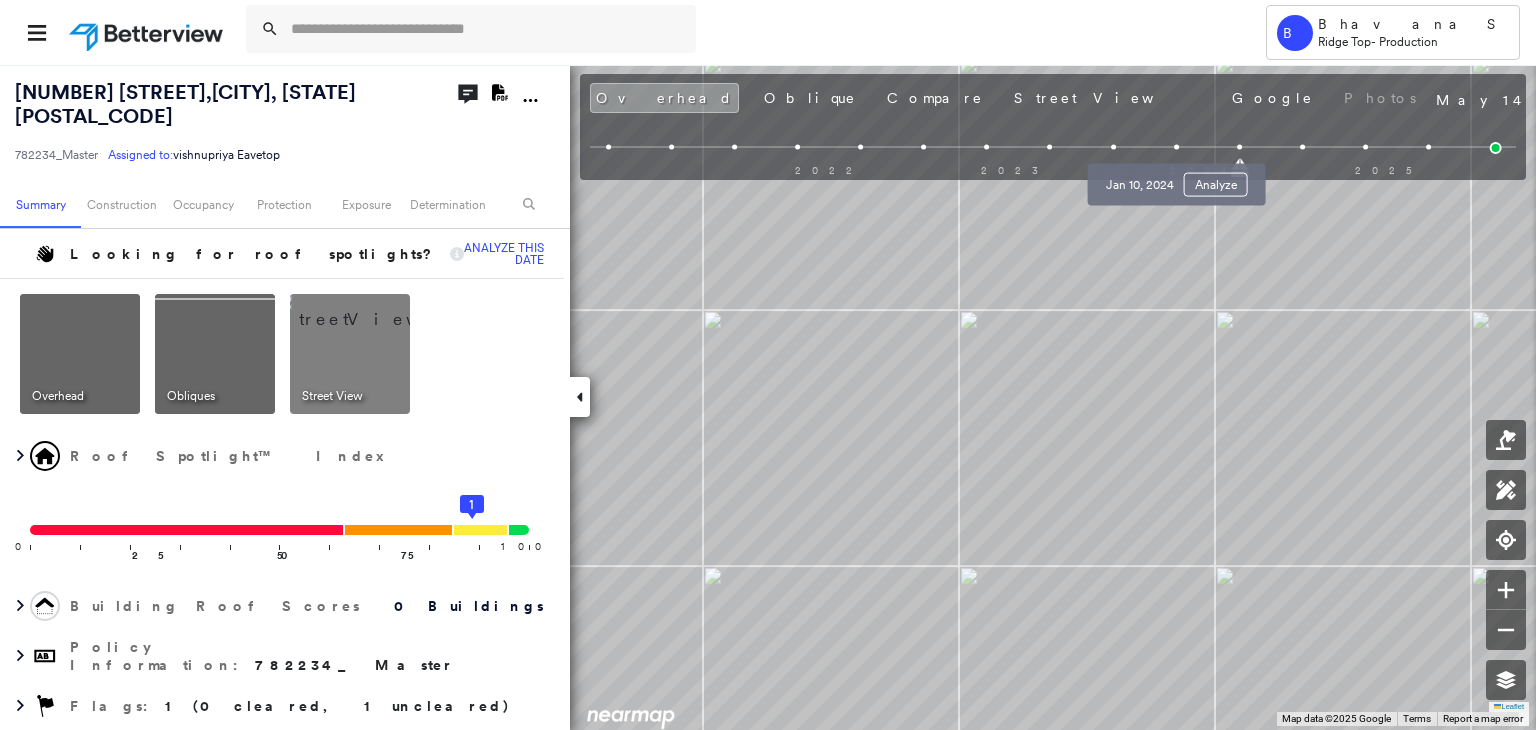 click at bounding box center (1176, 147) 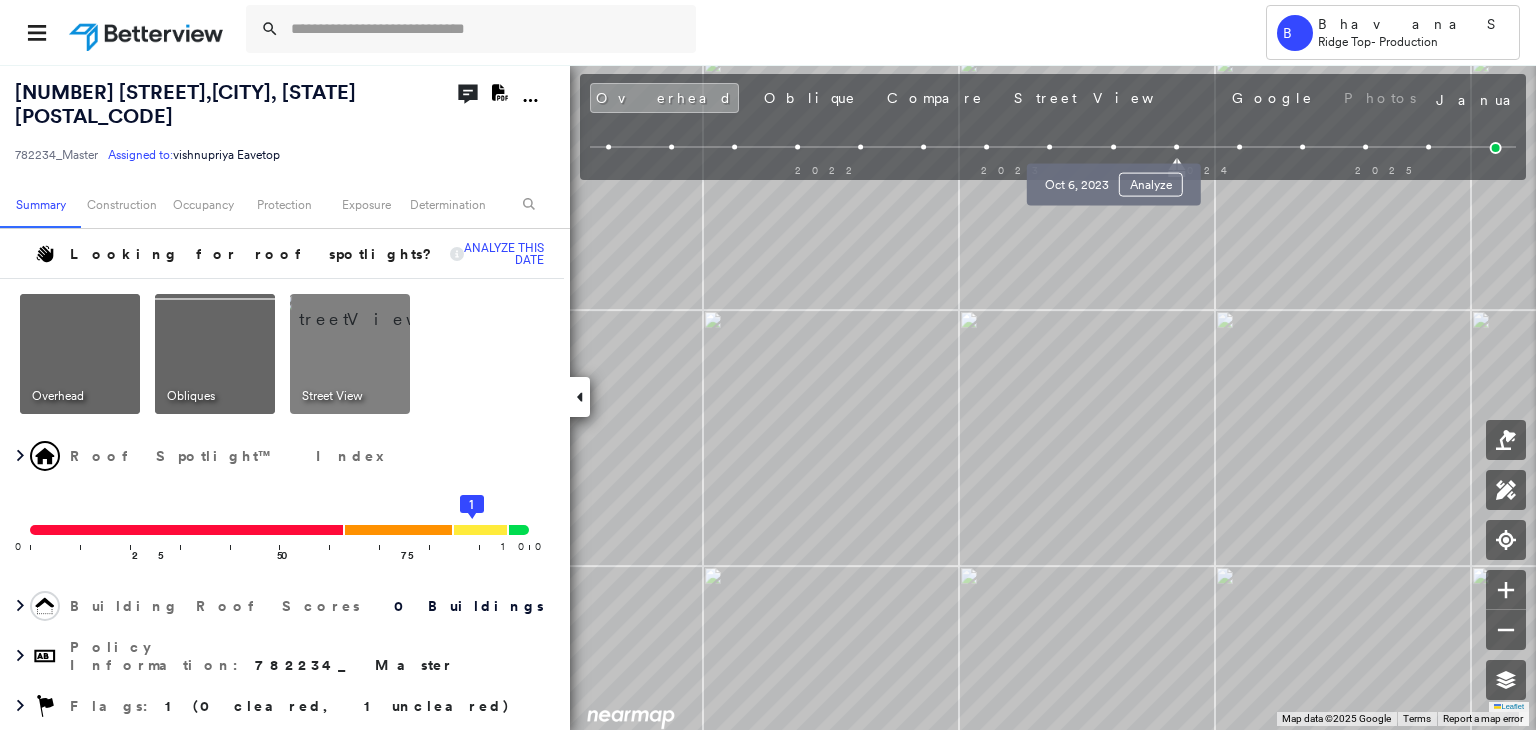 click at bounding box center [1113, 147] 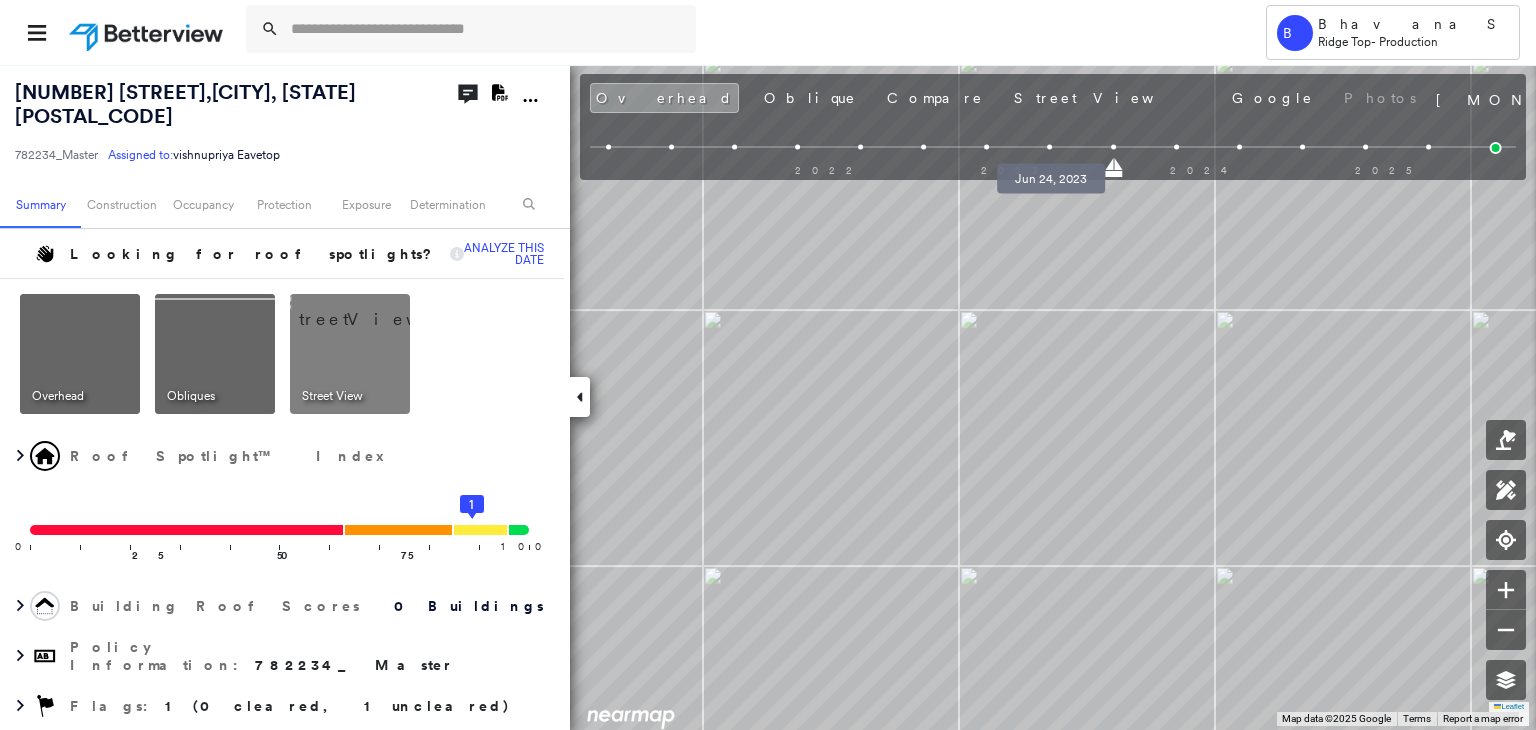 click at bounding box center [1050, 147] 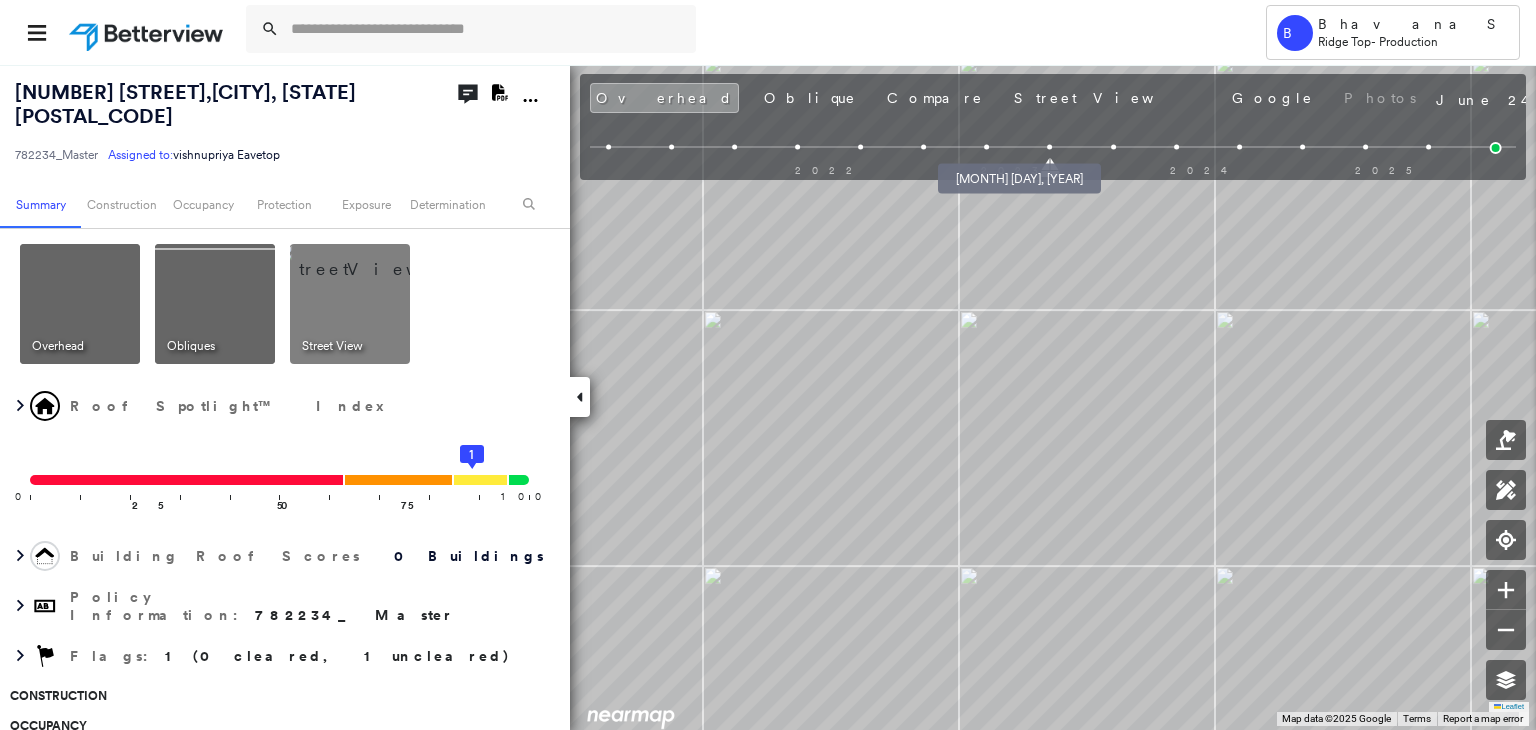 click at bounding box center [986, 147] 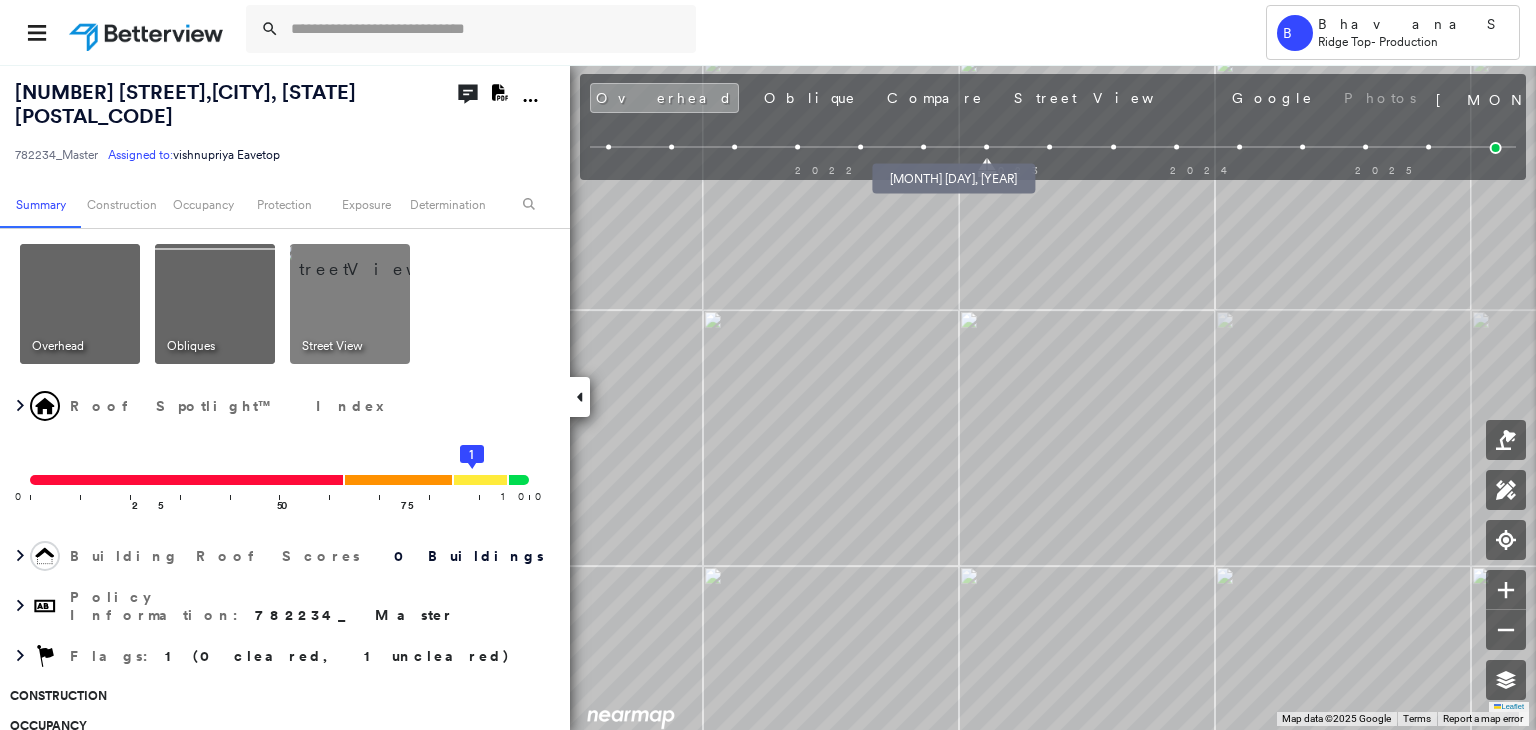 click at bounding box center [923, 147] 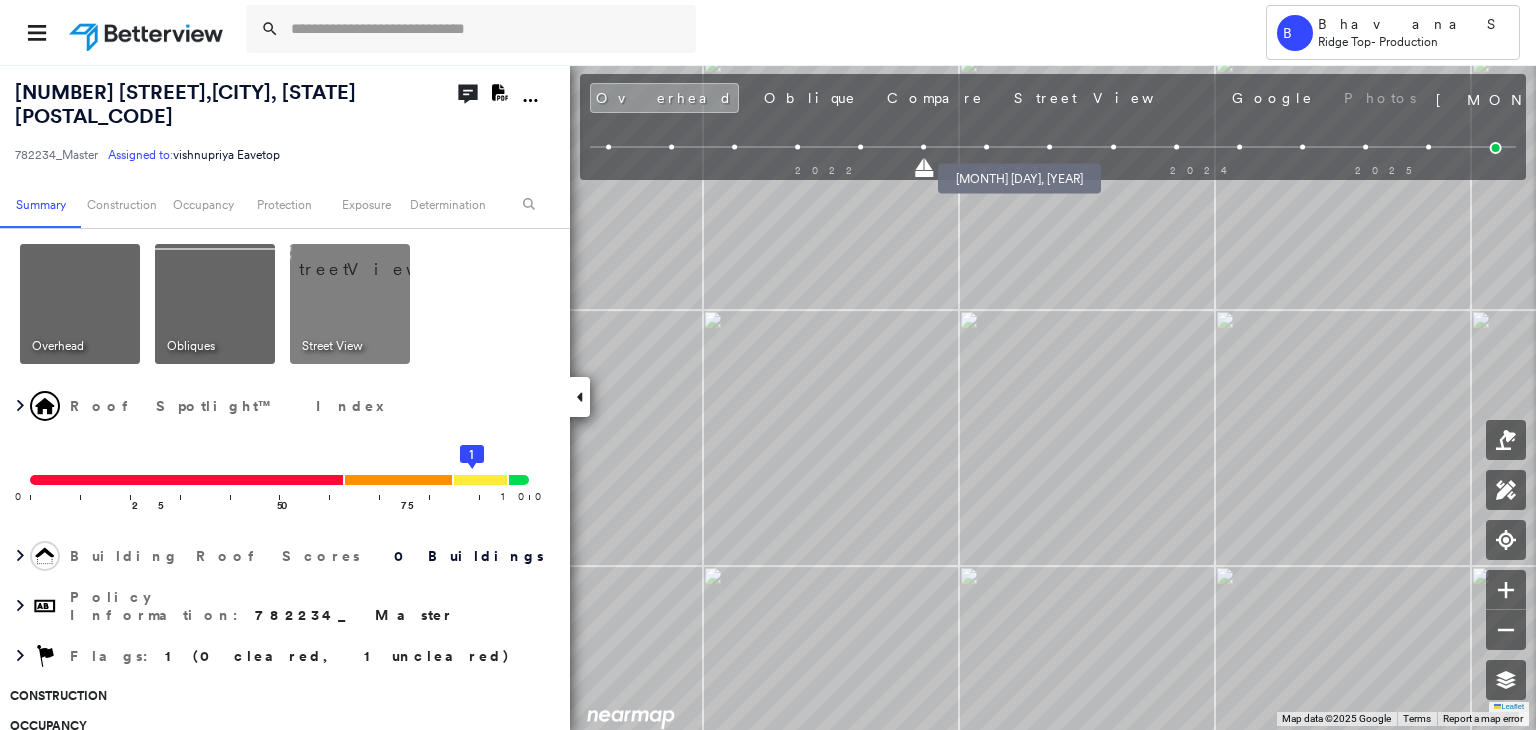click at bounding box center [986, 147] 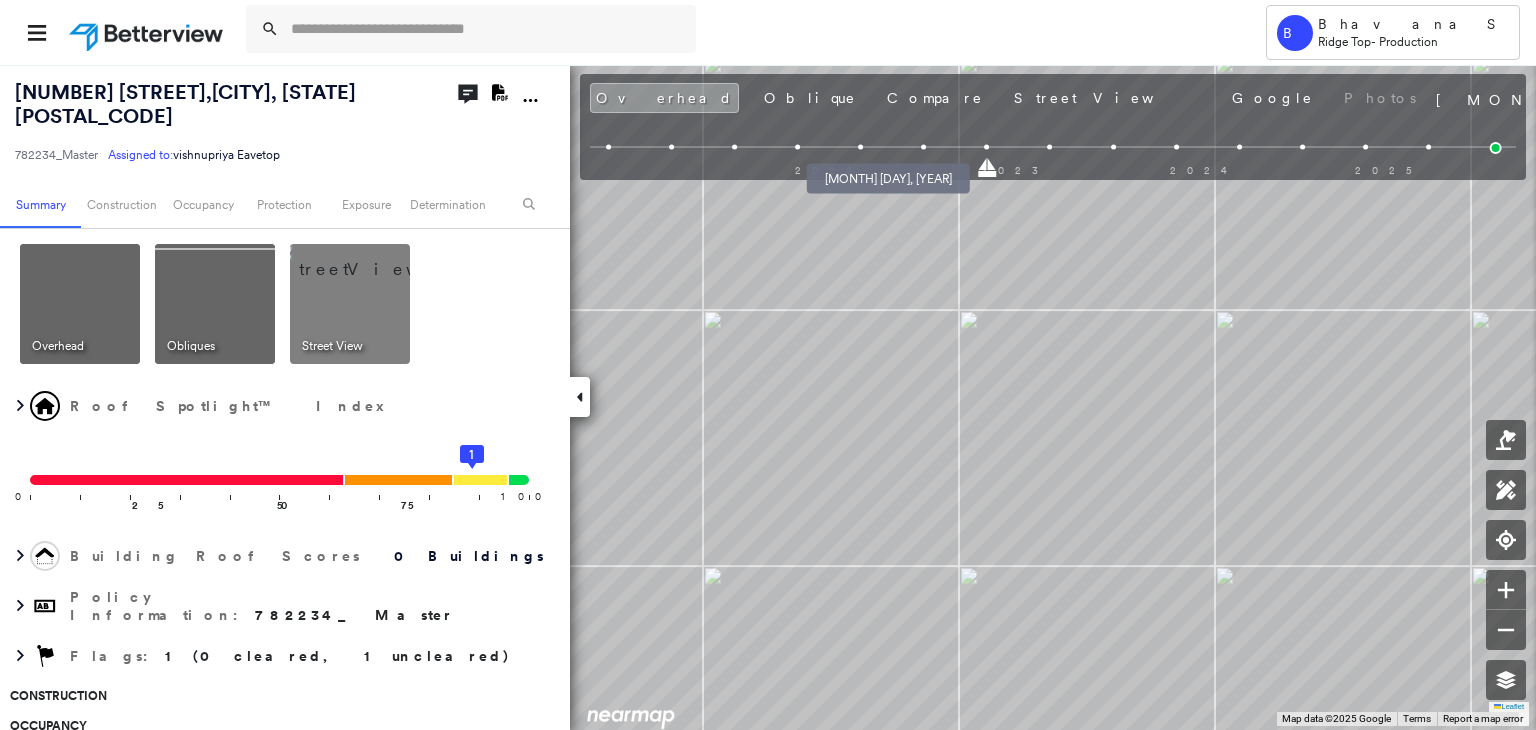 click at bounding box center [860, 147] 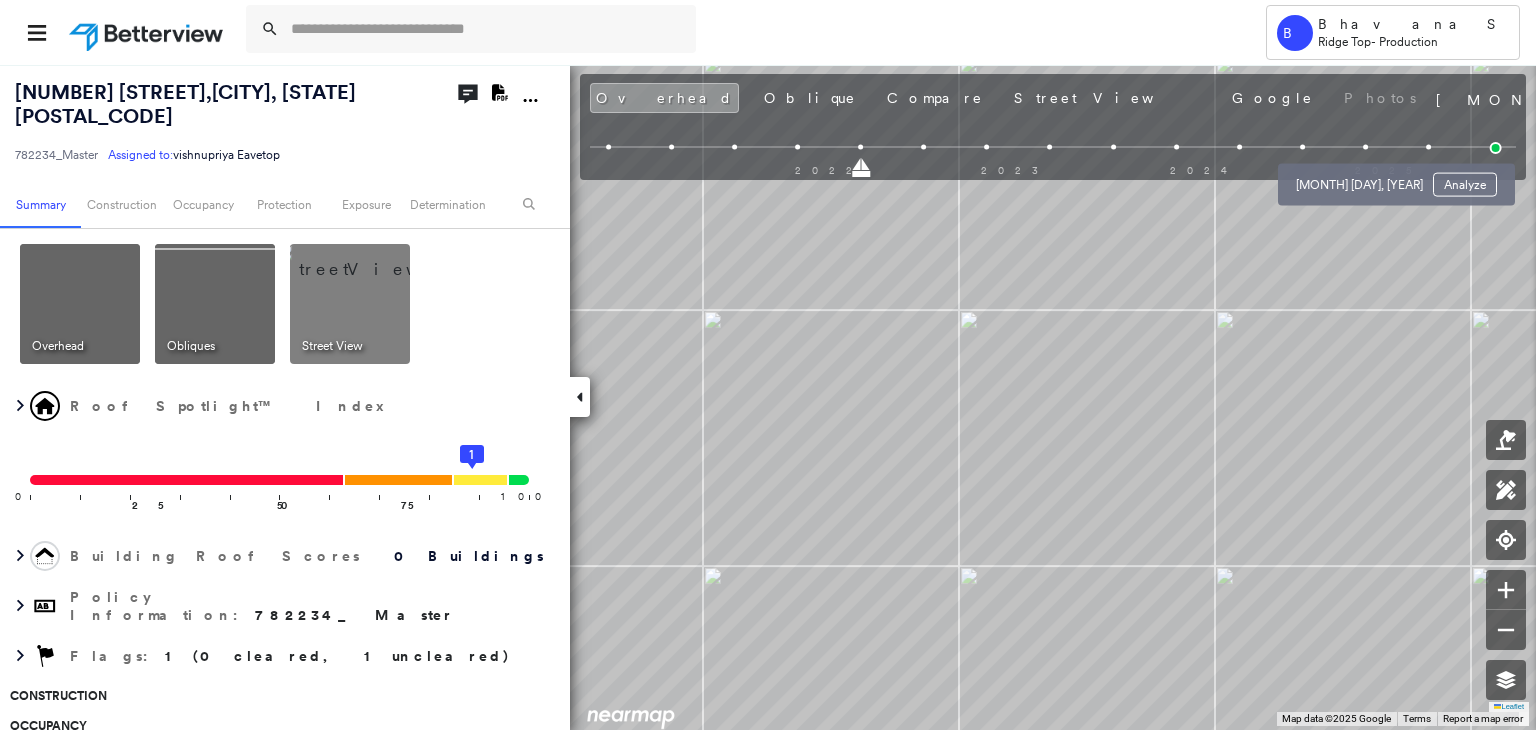 click at bounding box center (1365, 147) 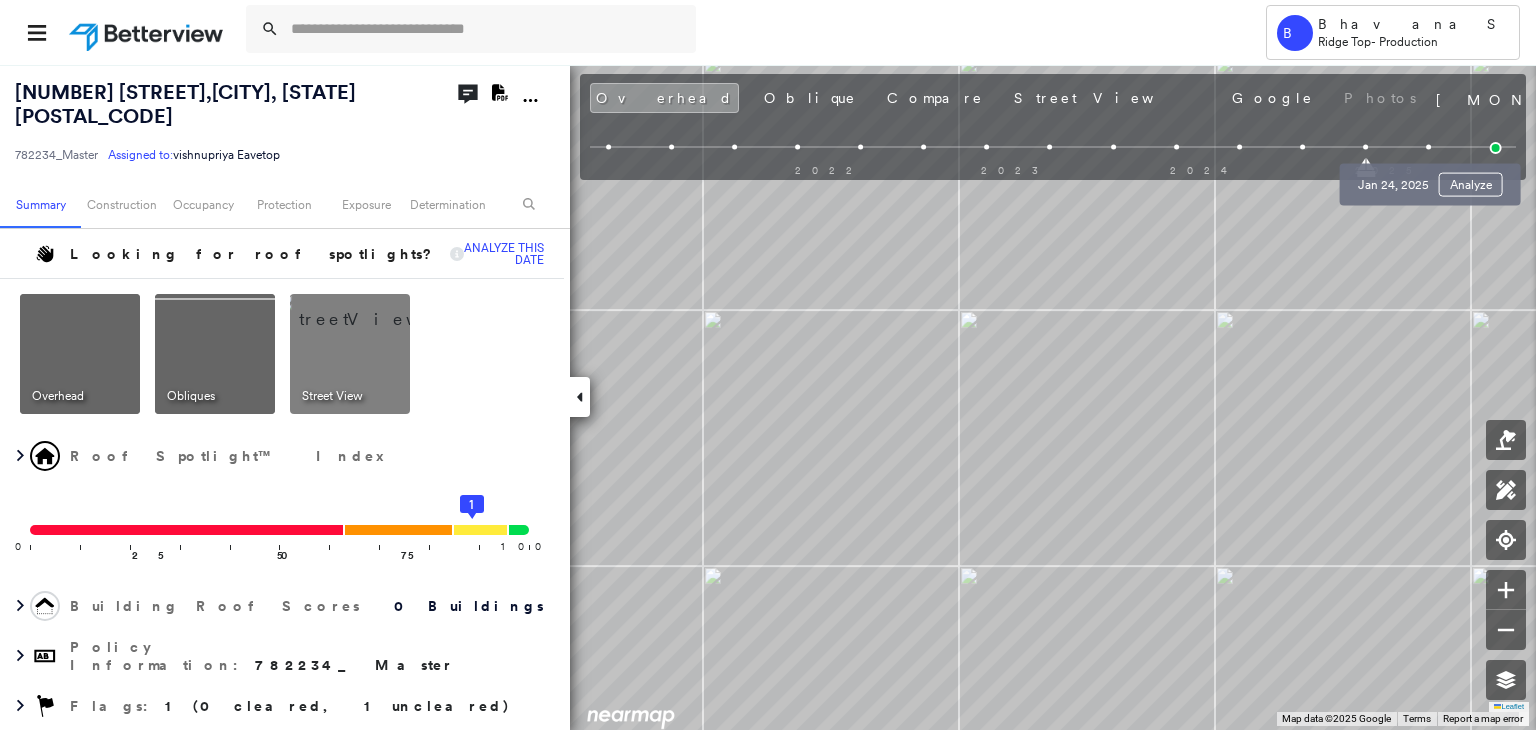 click at bounding box center (1428, 147) 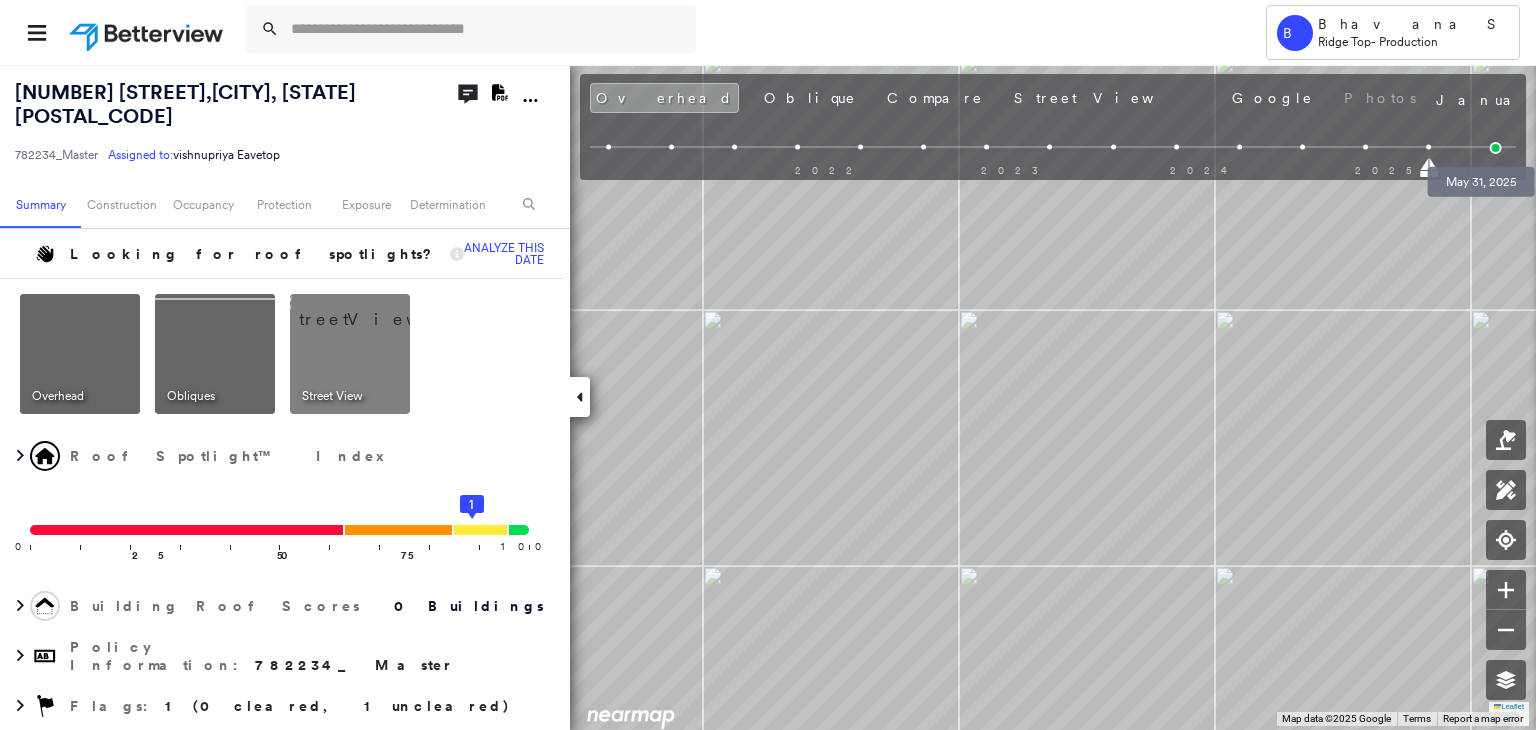 click at bounding box center [1496, 148] 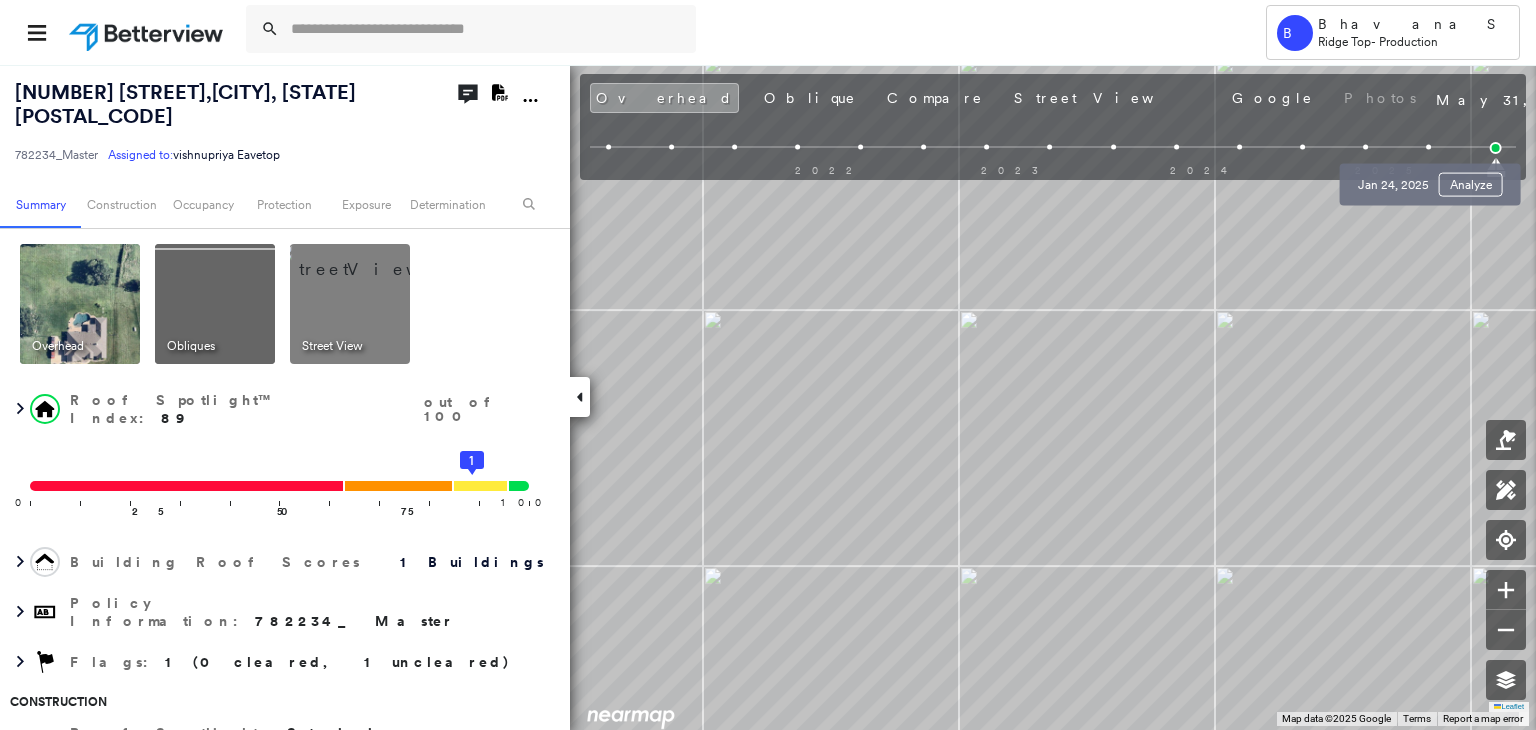 click at bounding box center (1428, 147) 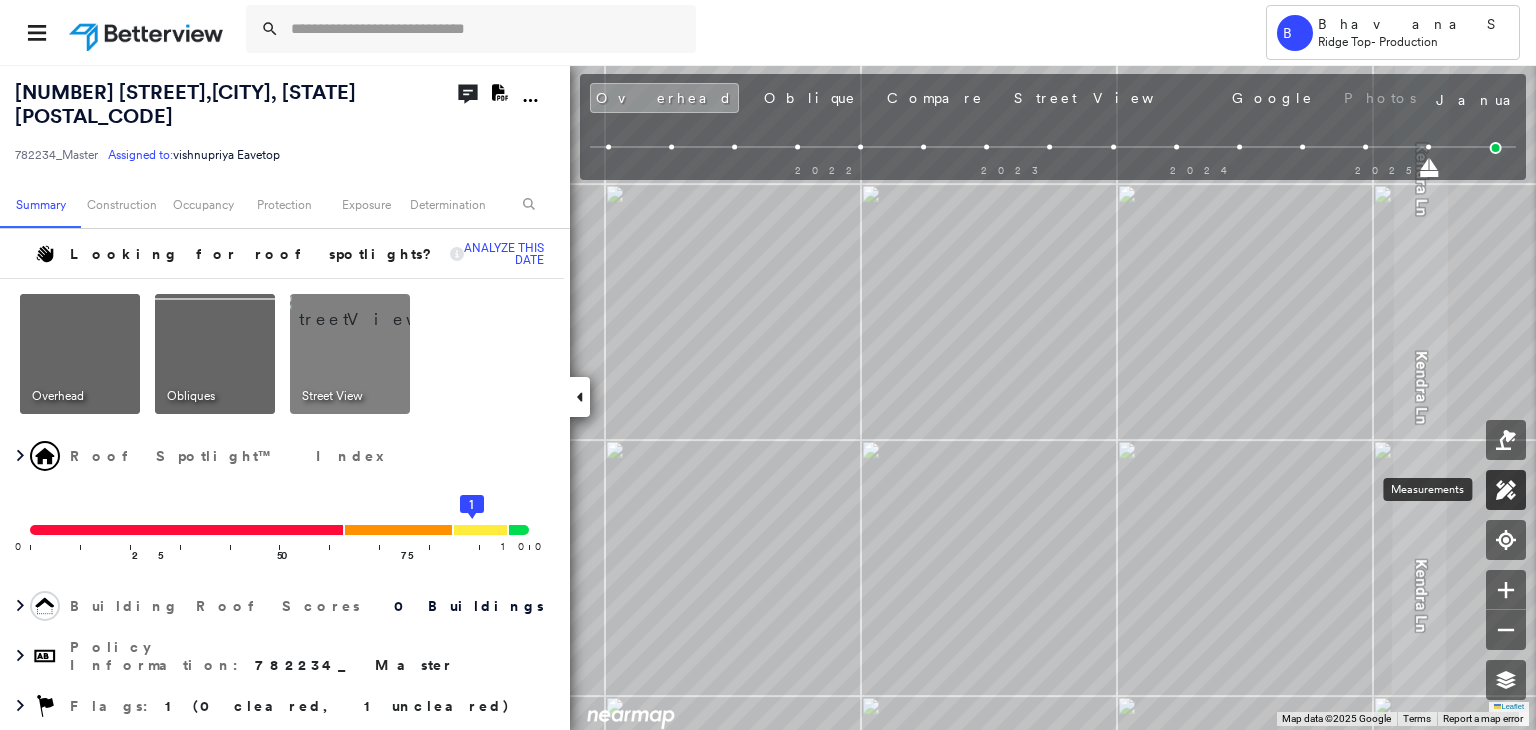 click 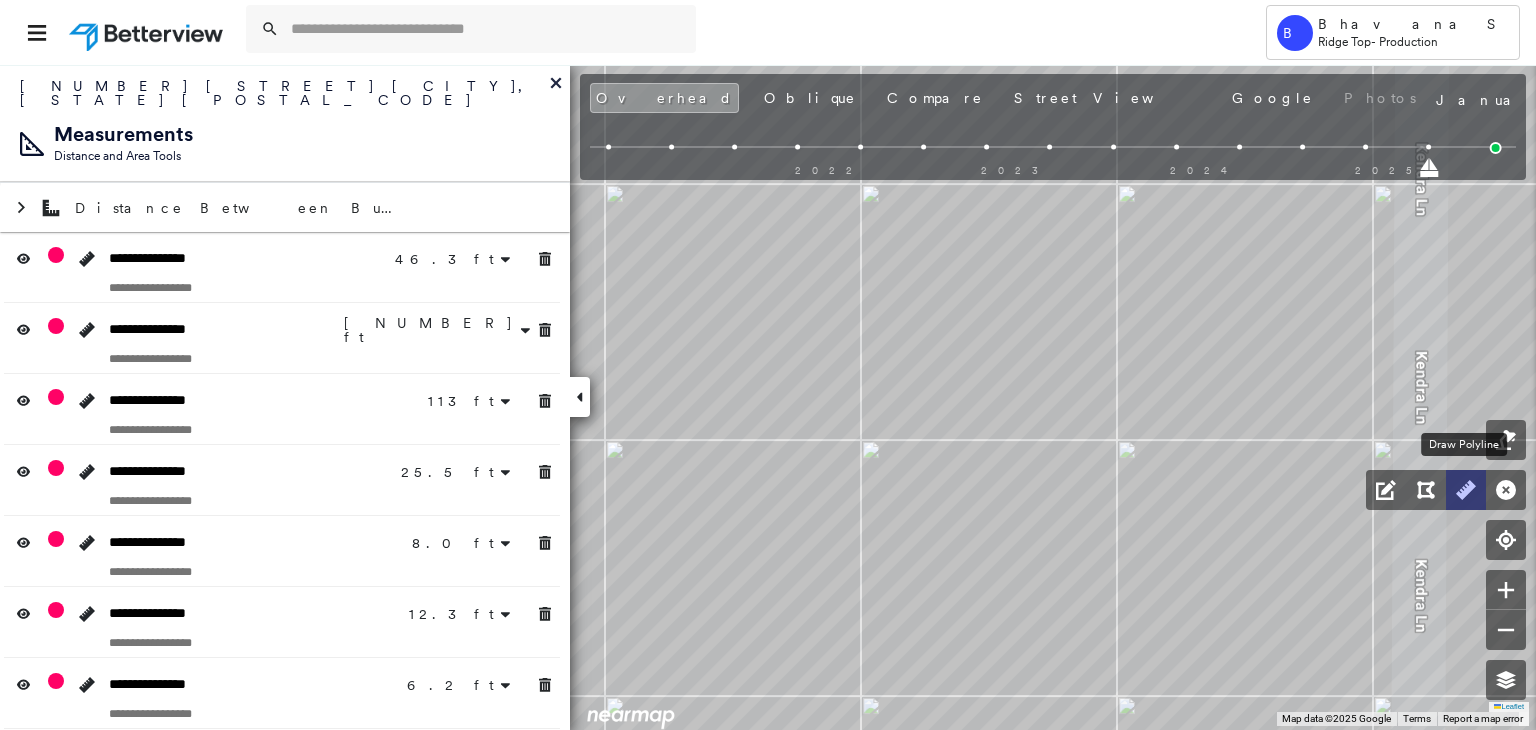 click 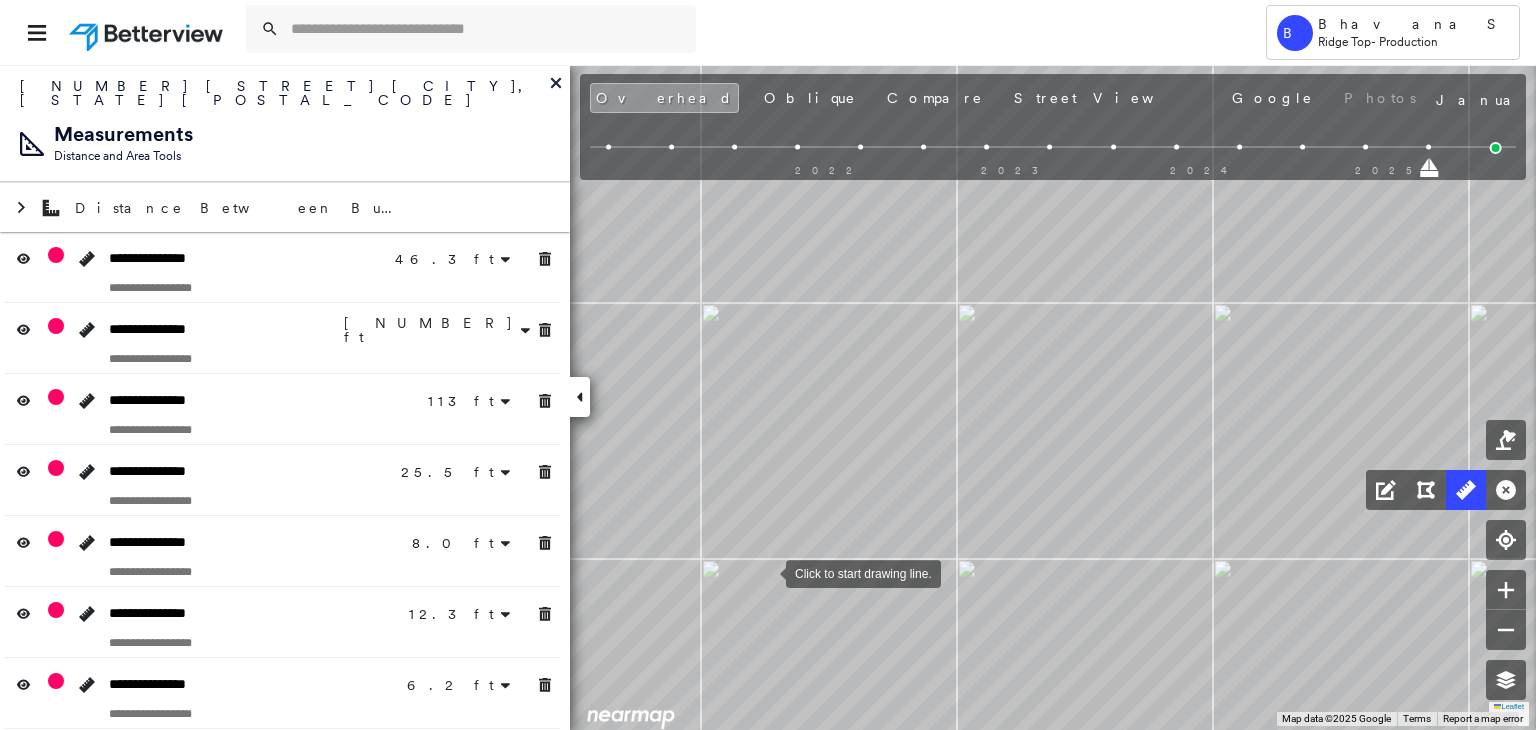 click at bounding box center (766, 572) 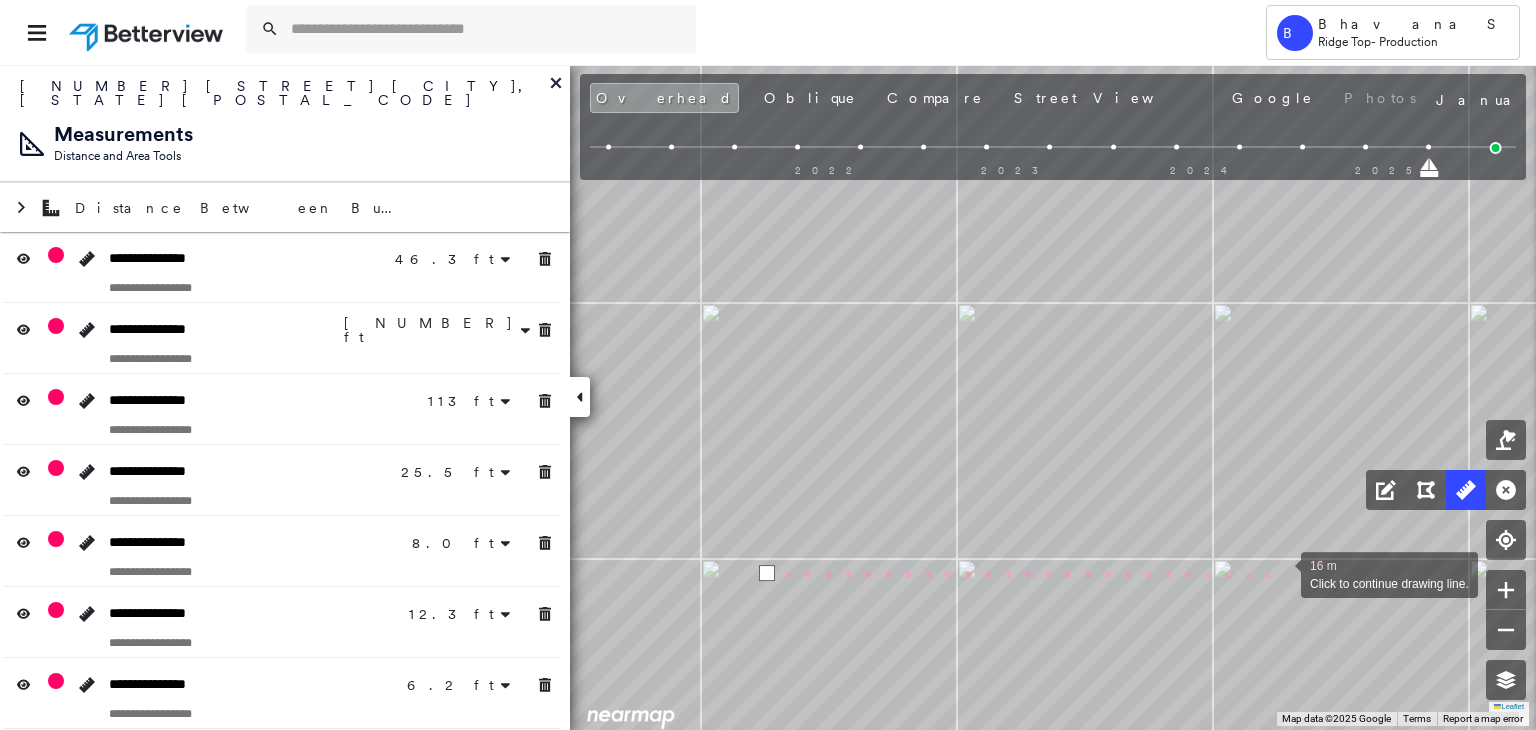 click at bounding box center (1281, 573) 